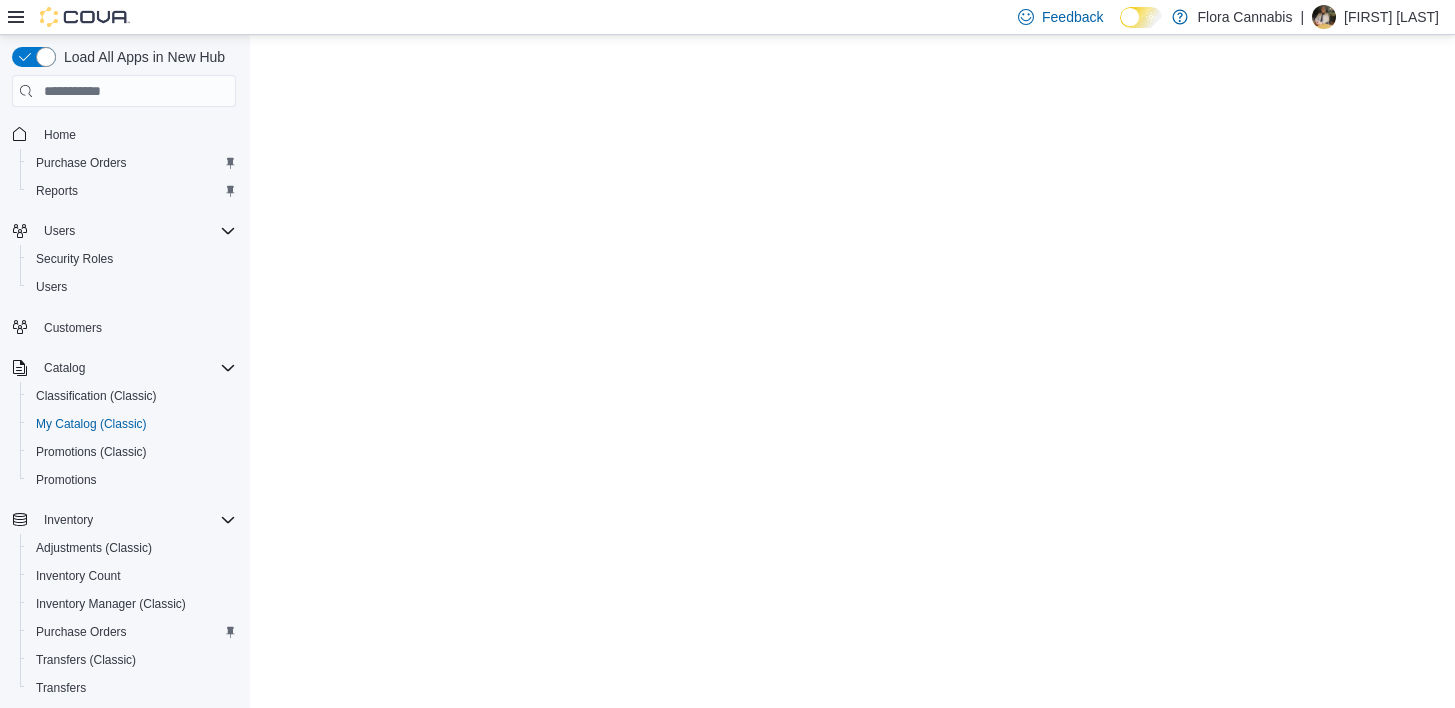 scroll, scrollTop: 0, scrollLeft: 0, axis: both 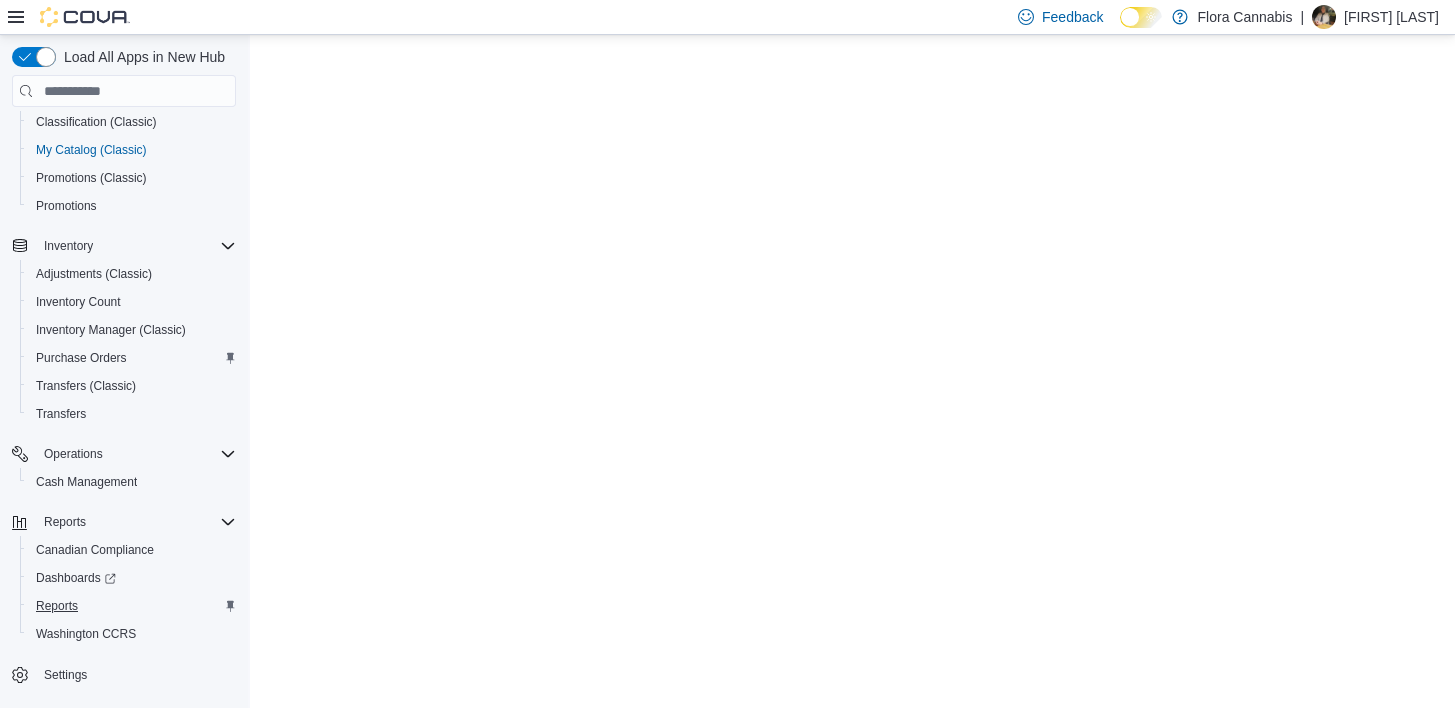 select on "**********" 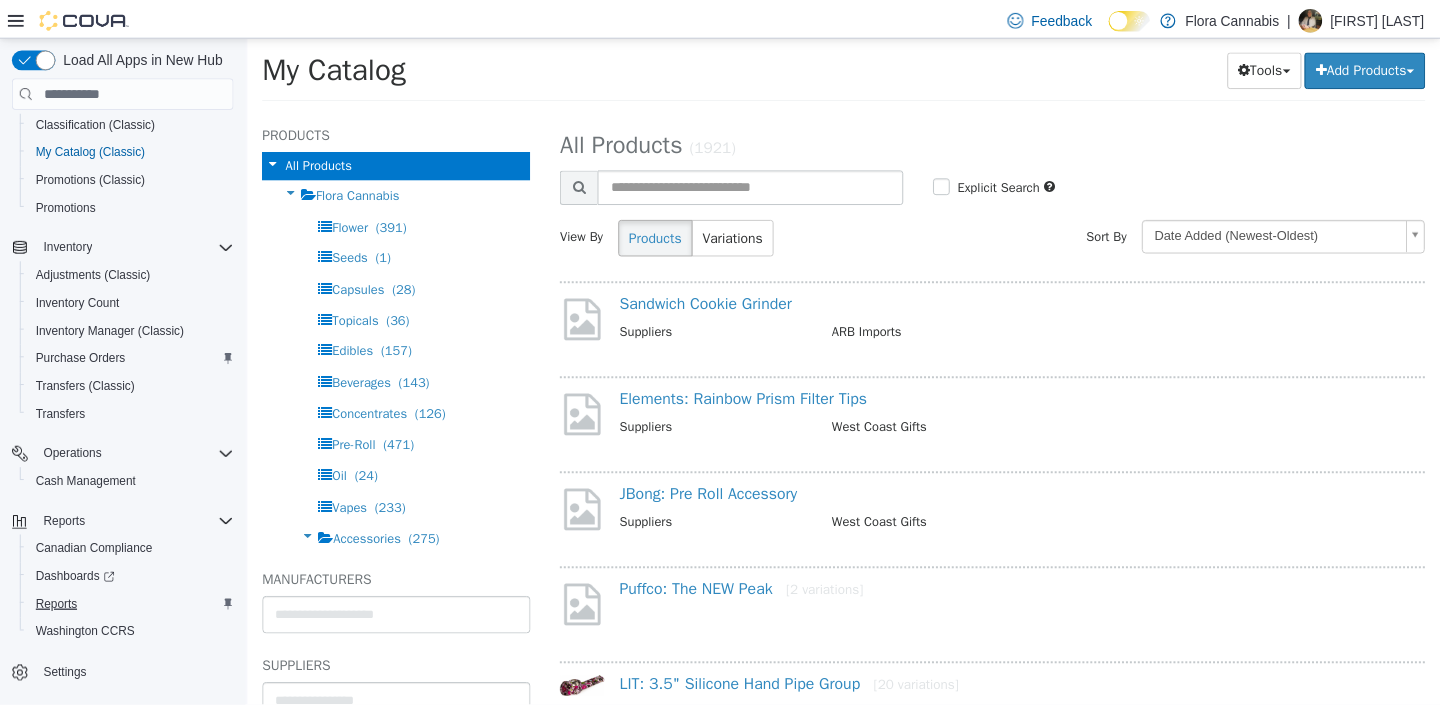 scroll, scrollTop: 0, scrollLeft: 0, axis: both 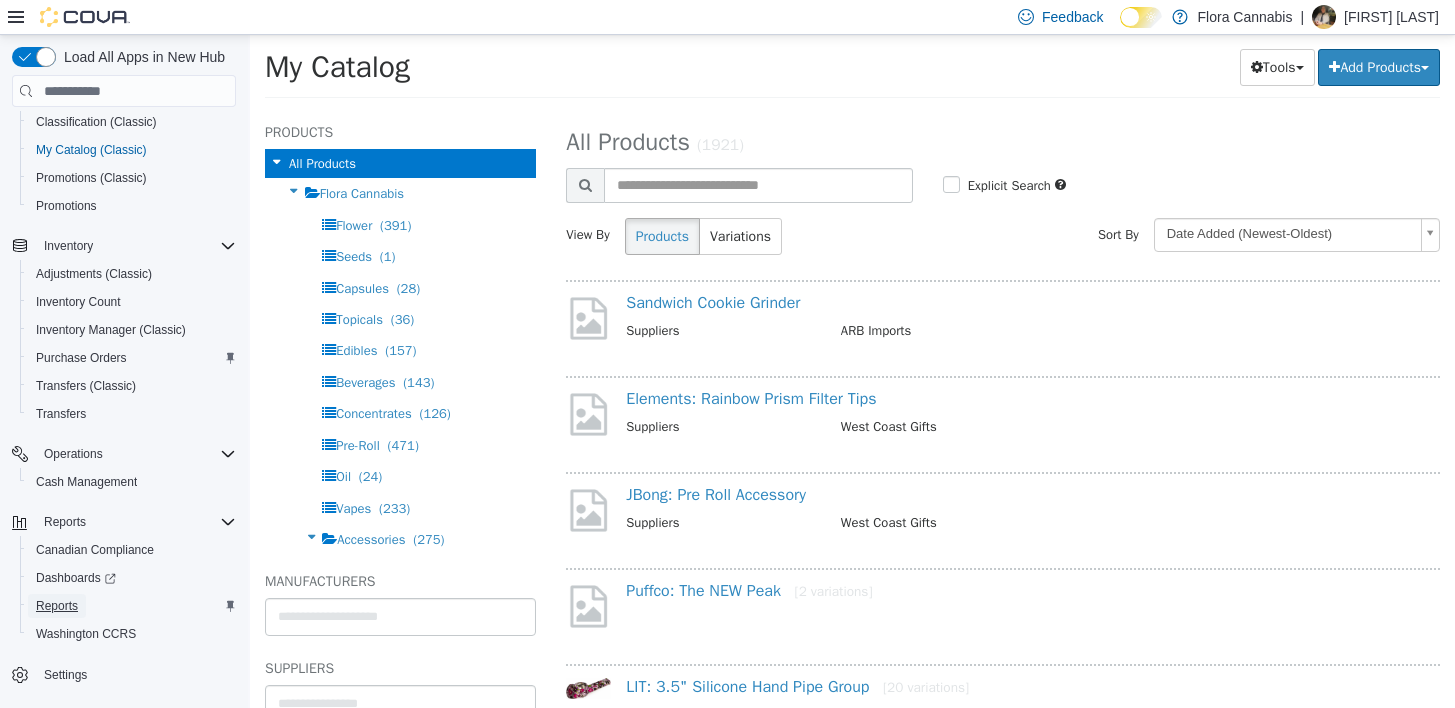 click on "Reports" at bounding box center (57, 606) 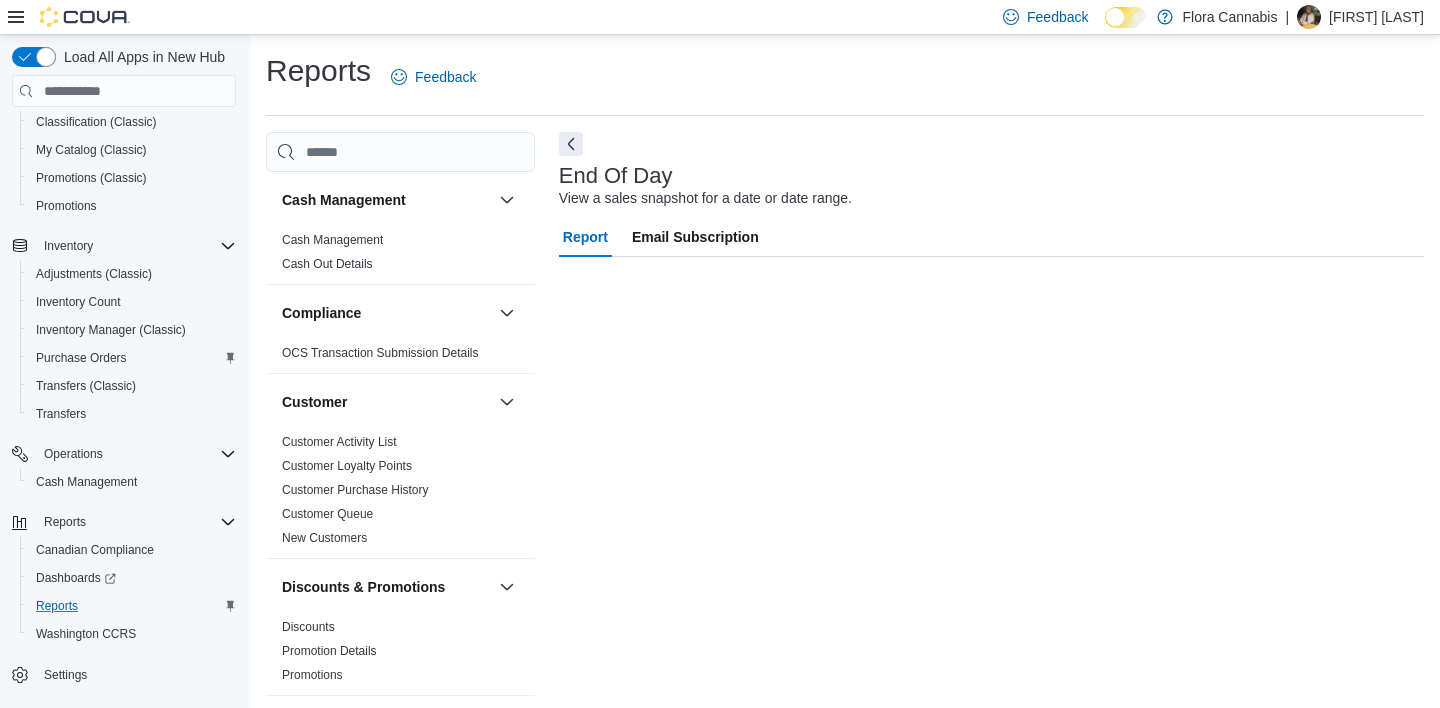 scroll, scrollTop: 9, scrollLeft: 0, axis: vertical 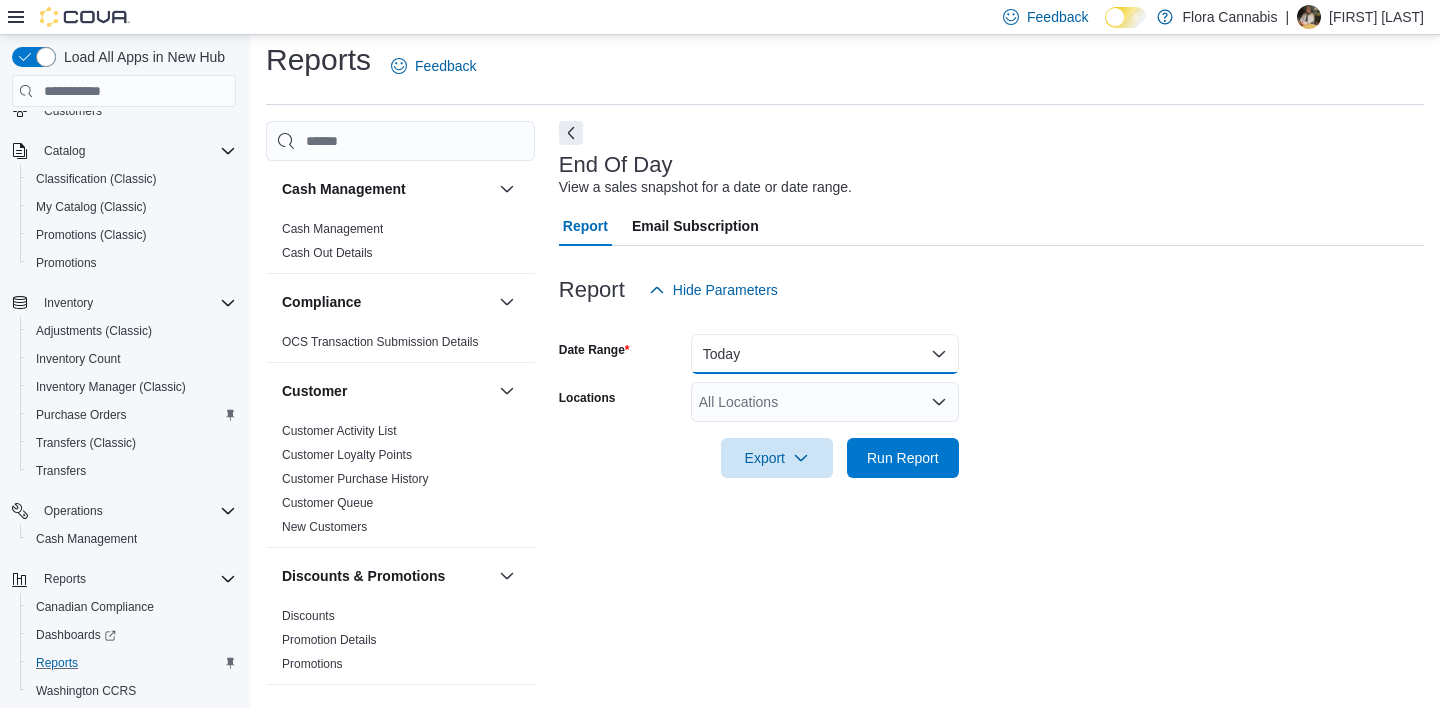 click on "Today" at bounding box center [825, 354] 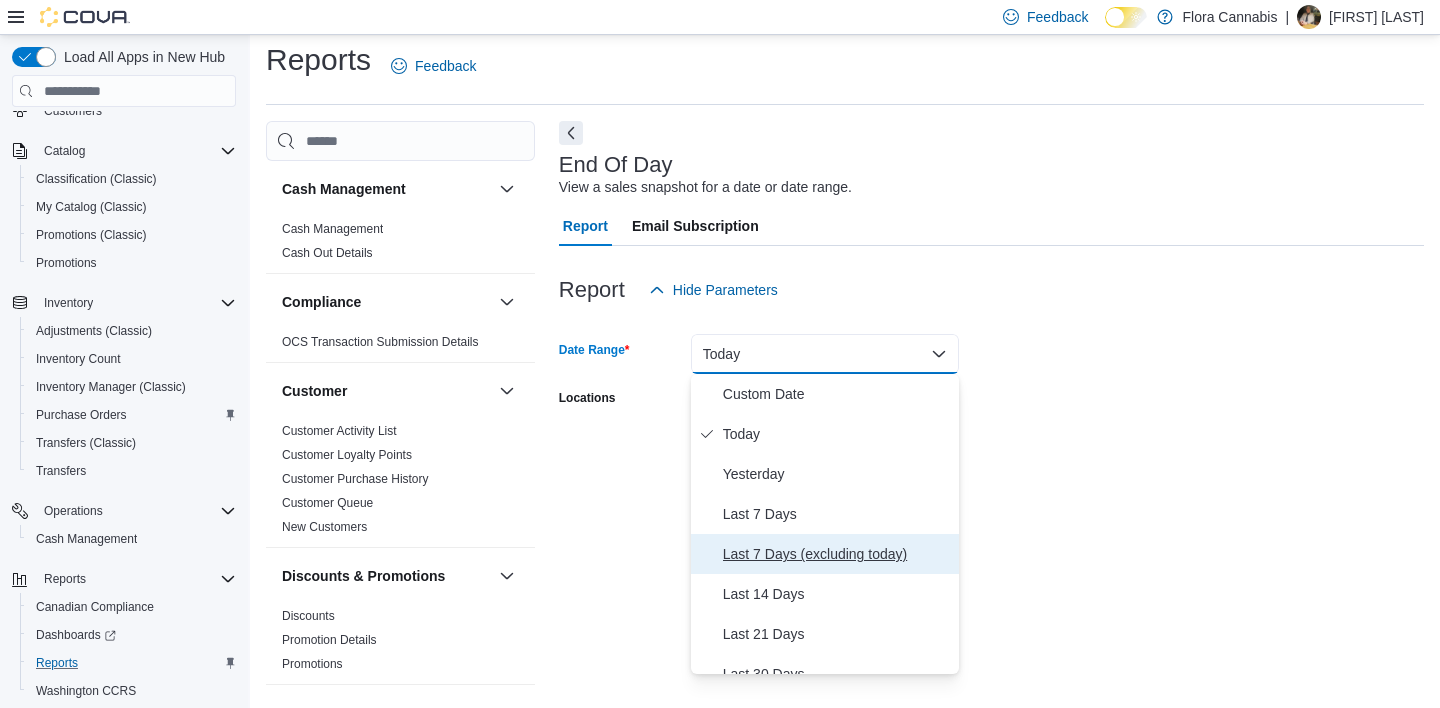 click on "Last 7 Days (excluding today)" at bounding box center [837, 554] 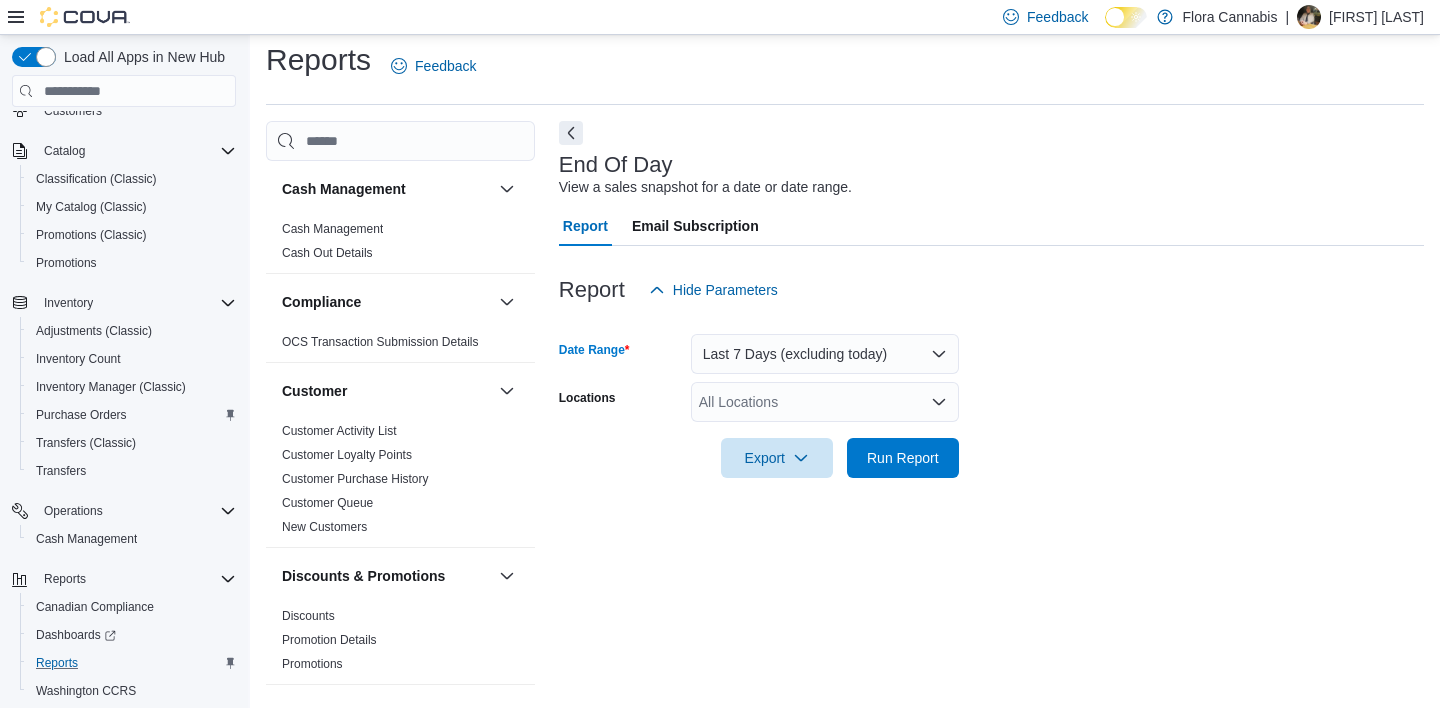 click on "All Locations" at bounding box center (825, 402) 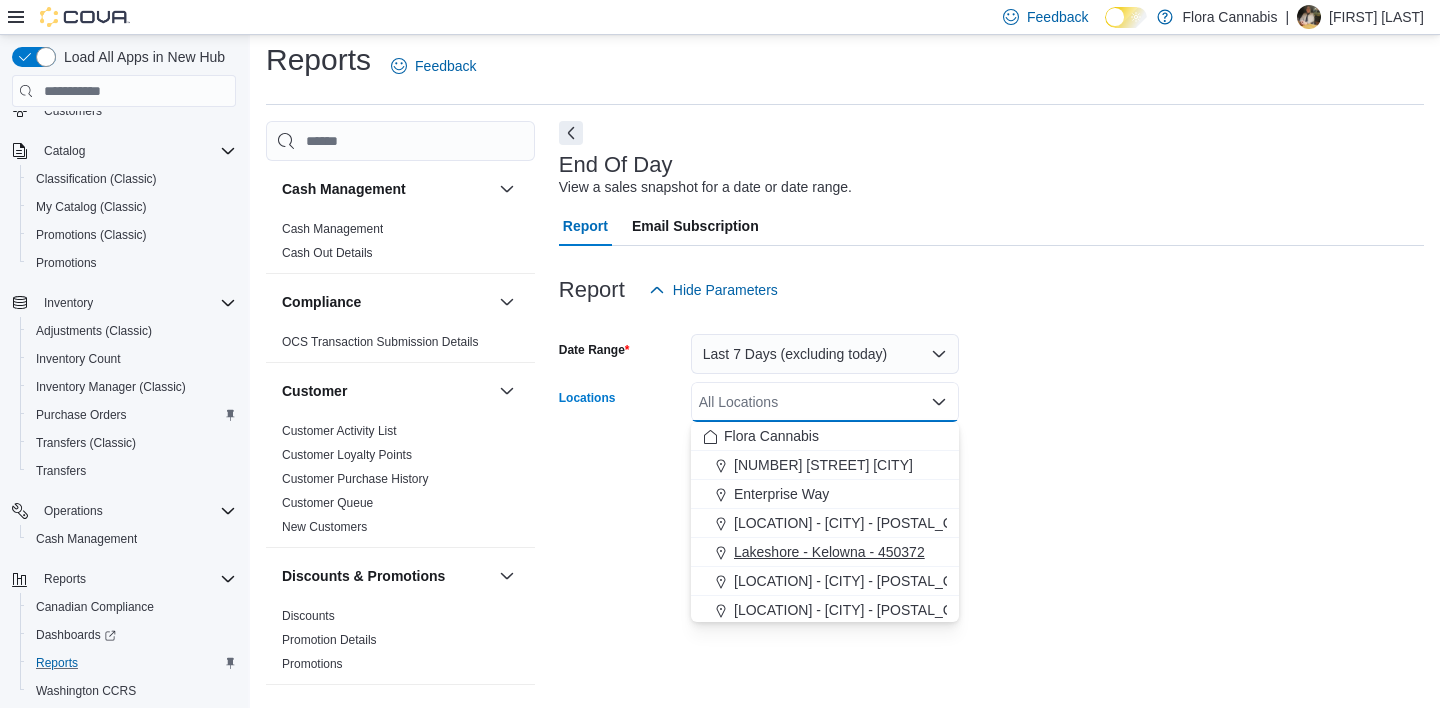 click on "Lakeshore - Kelowna - 450372" at bounding box center (829, 552) 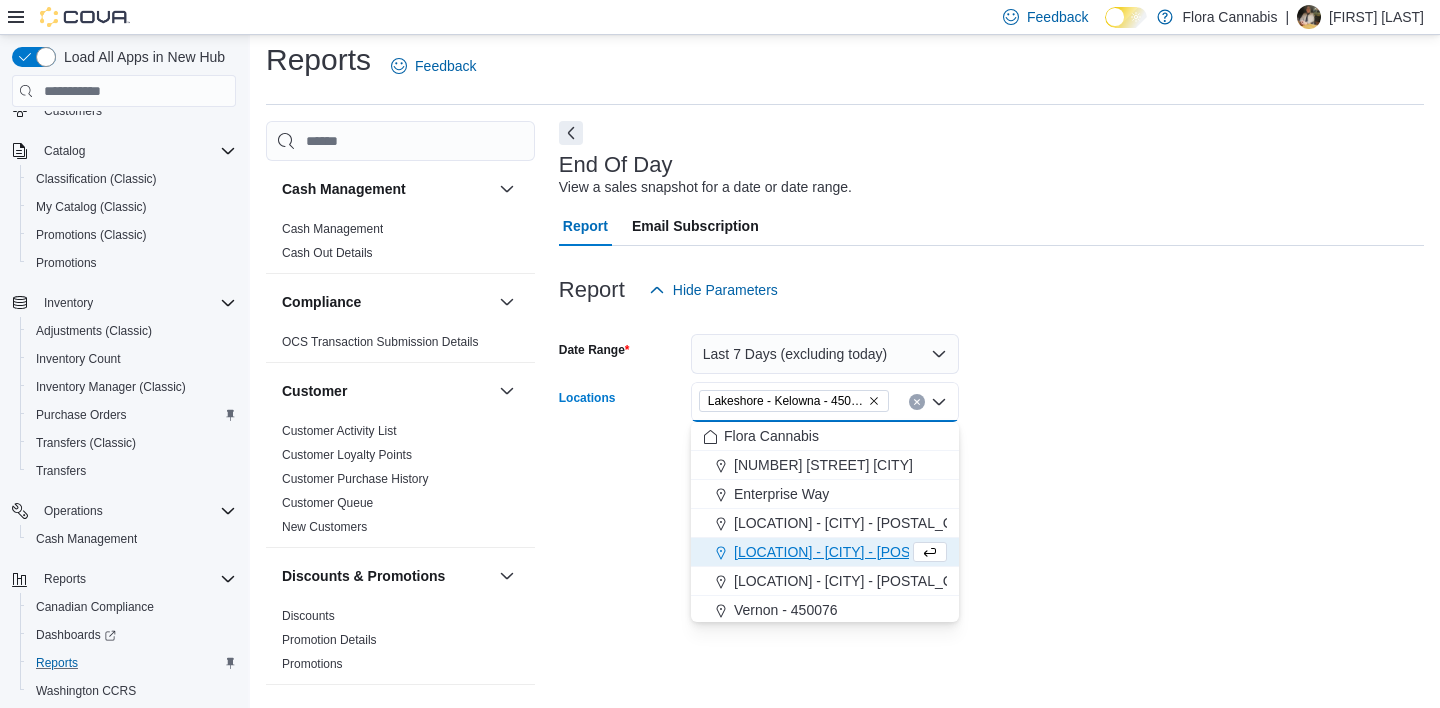 click on "Date Range Last 7 Days (excluding today) Locations [LOCATION] - [CITY] - [POSTAL_CODE] Combo box. Selected. [LOCATION] - [CITY] - [POSTAL_CODE]. Press Backspace to delete [LOCATION] - [CITY] - [POSTAL_CODE]. Combo box input. All Locations. Type some text or, to display a list of choices, press Down Arrow. To exit the list of choices, press Escape. Export  Run Report" at bounding box center (991, 394) 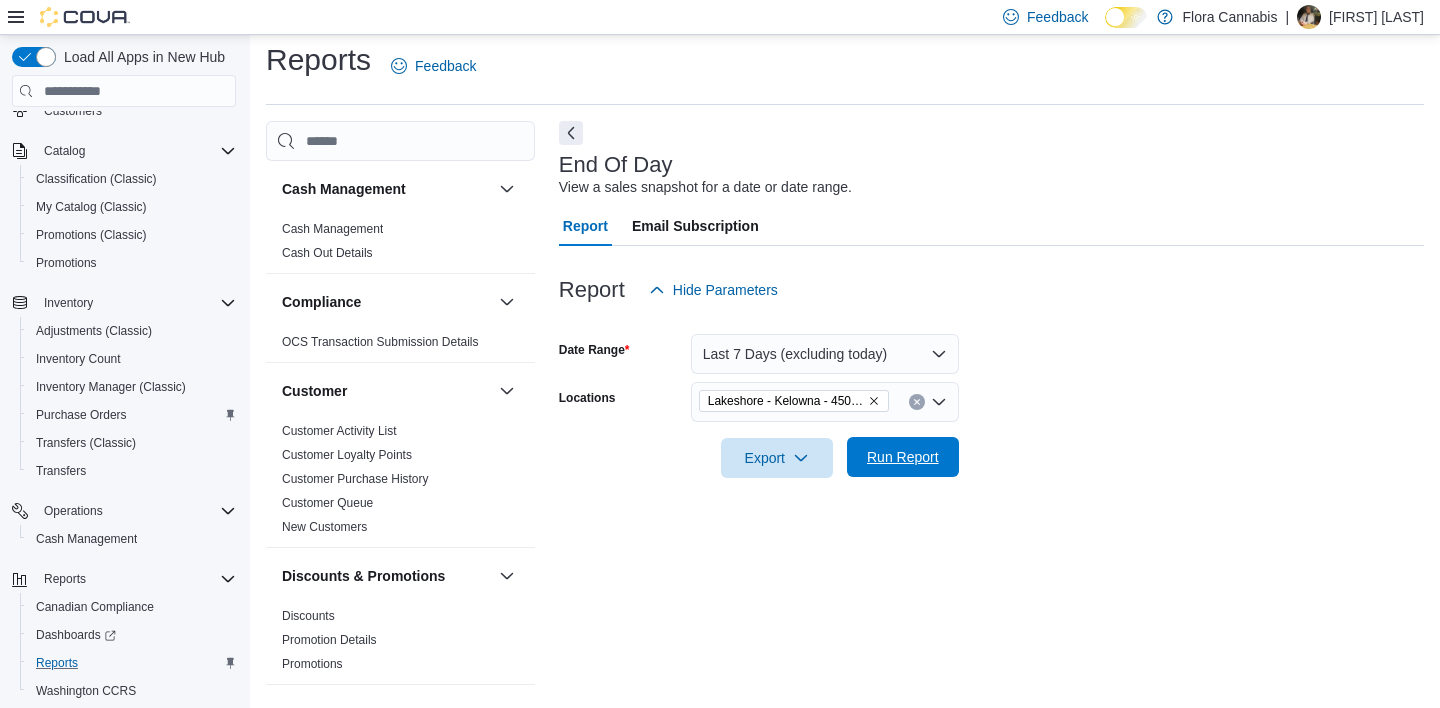 click on "Run Report" at bounding box center (903, 457) 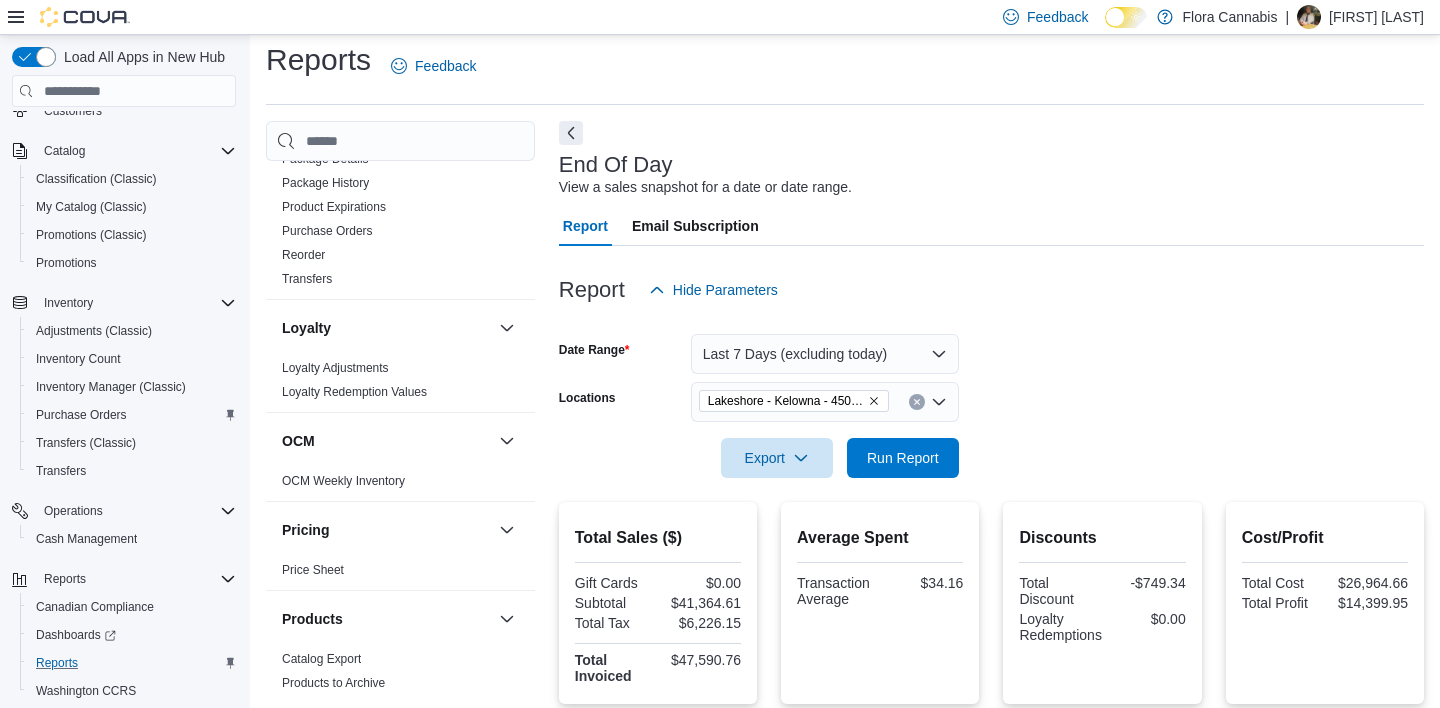 scroll, scrollTop: 600, scrollLeft: 0, axis: vertical 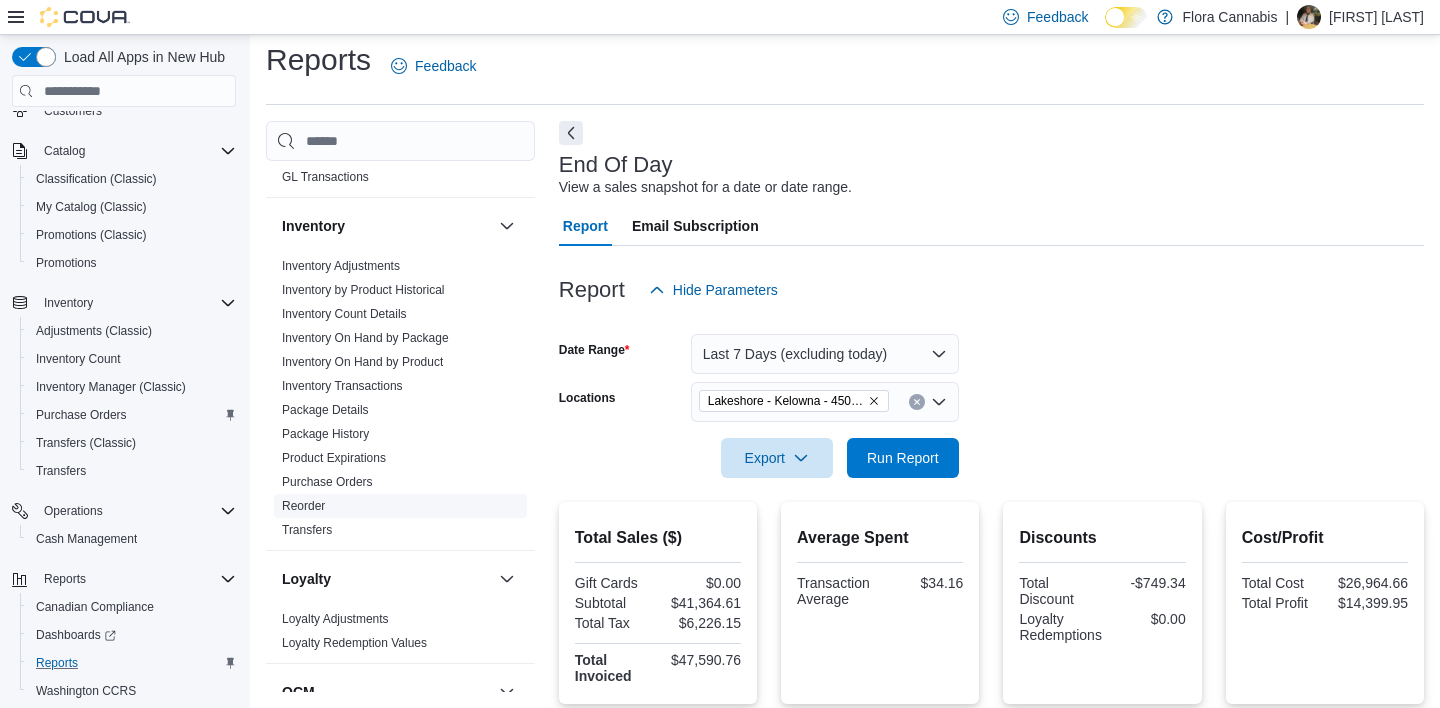 click on "Reorder" at bounding box center [400, 506] 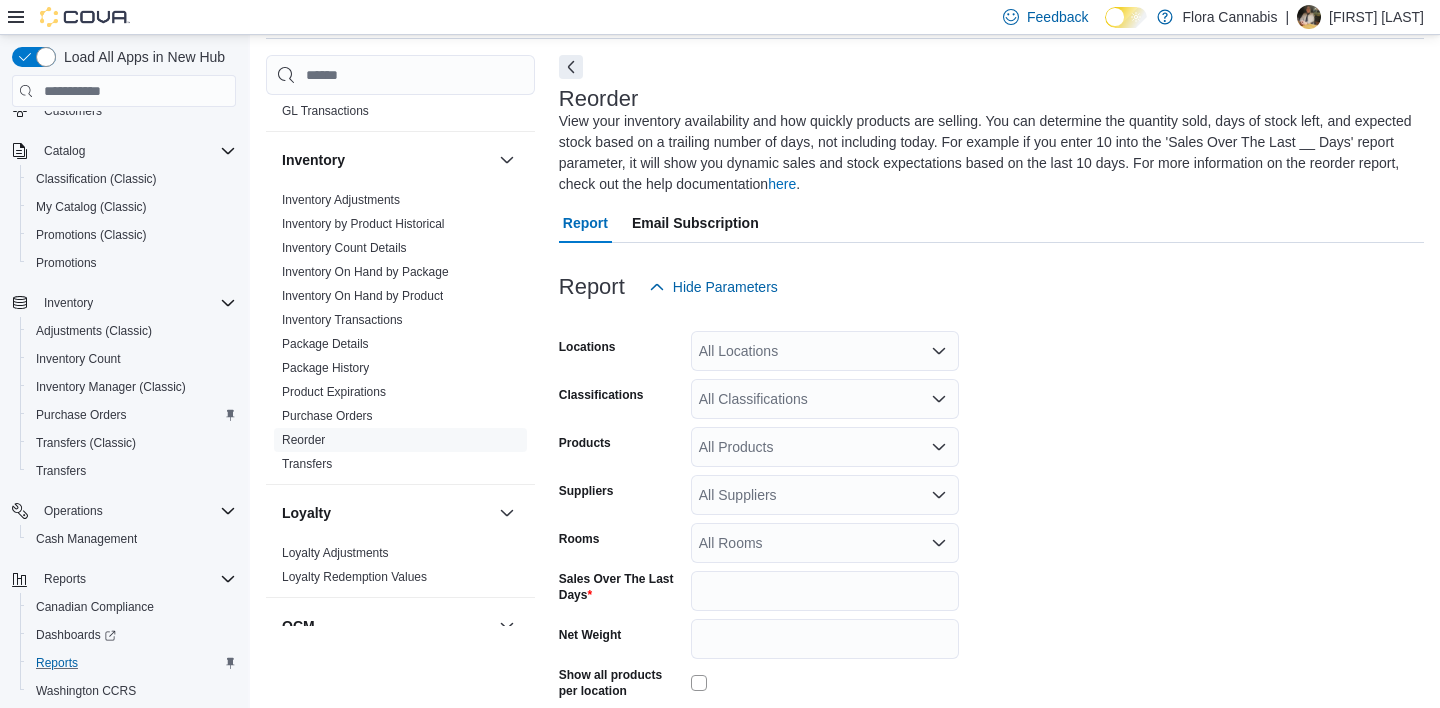scroll, scrollTop: 109, scrollLeft: 0, axis: vertical 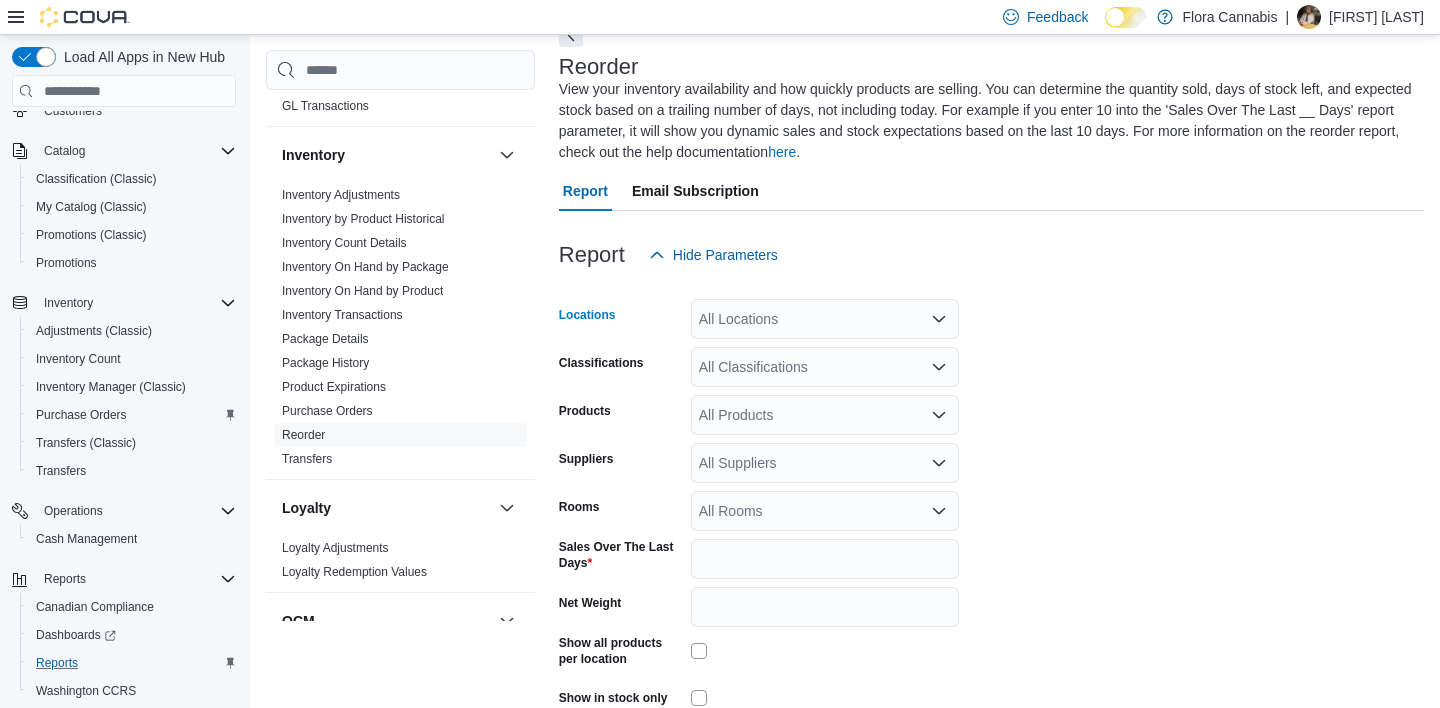 click on "All Locations" at bounding box center [825, 319] 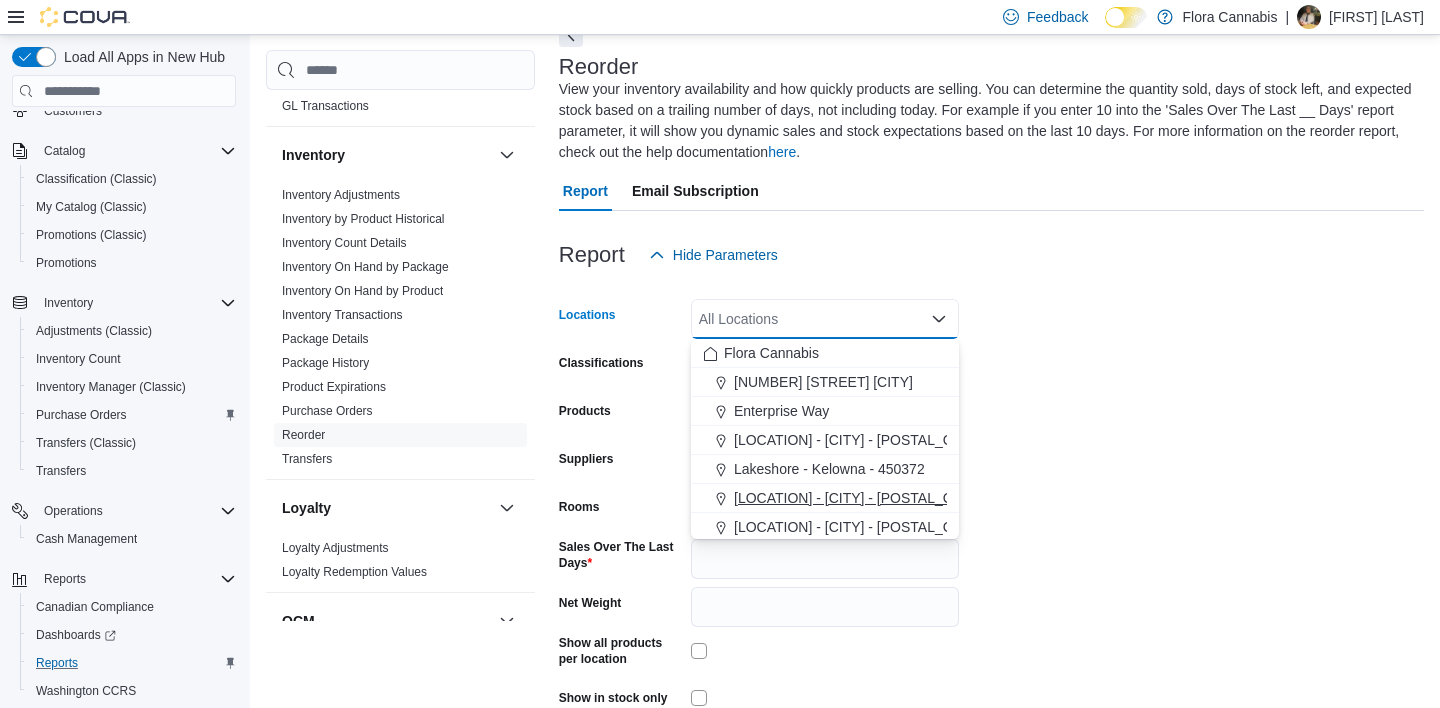 click on "[LOCATION] - [CITY] - [POSTAL_CODE]" at bounding box center [860, 498] 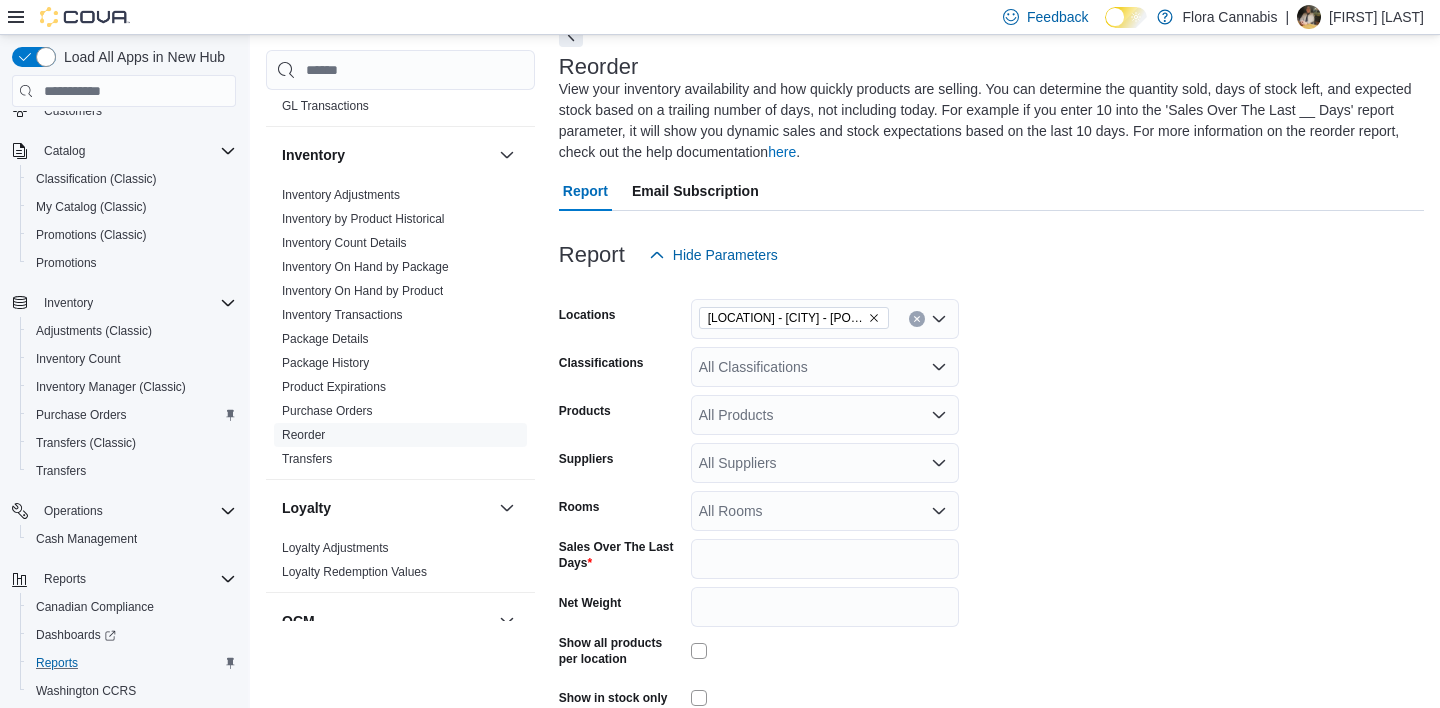 click on "Locations [LOCATION] - [CITY] - [POSTAL_CODE] Classifications All Classifications Products All Products Suppliers All Products Rooms All Rooms Sales Over The Last Days * Net Weight Show all products per location Show in stock only Export  Run Report" at bounding box center [991, 522] 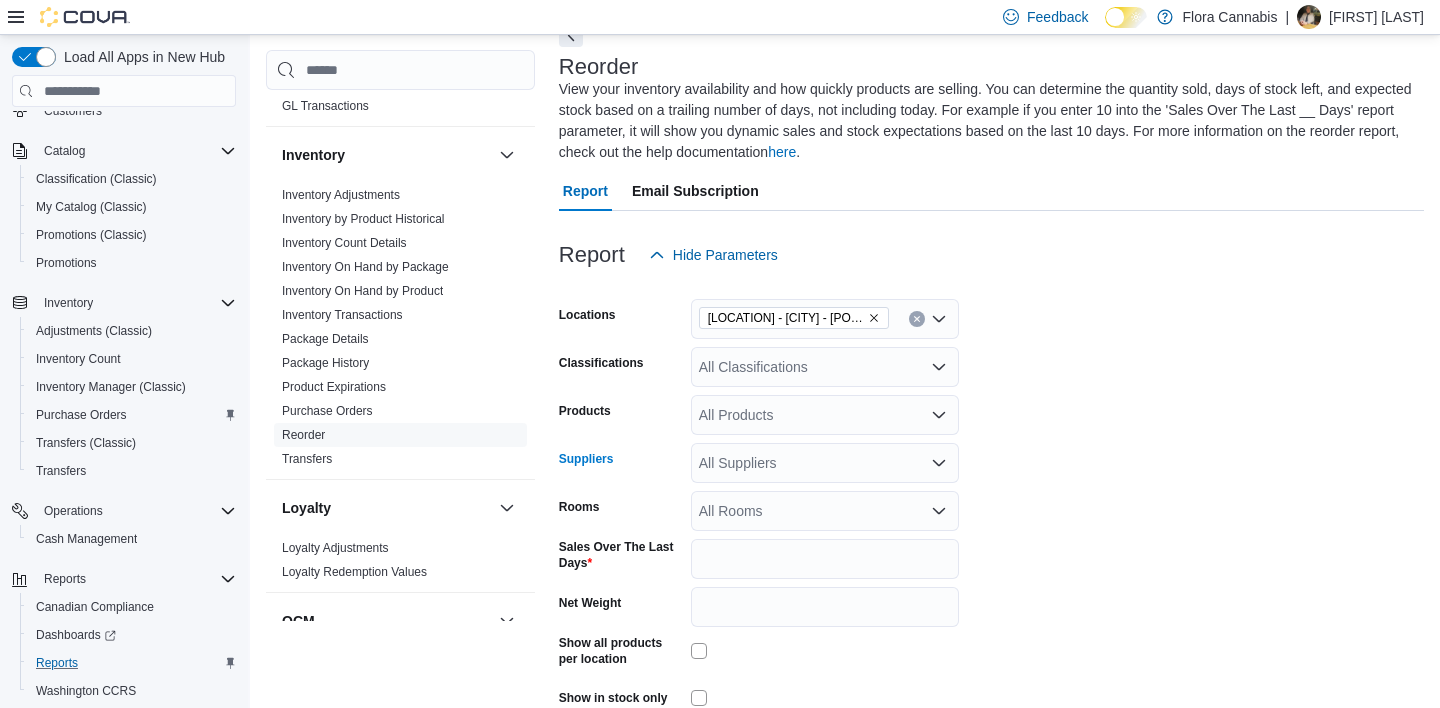 click on "All Suppliers" at bounding box center (825, 463) 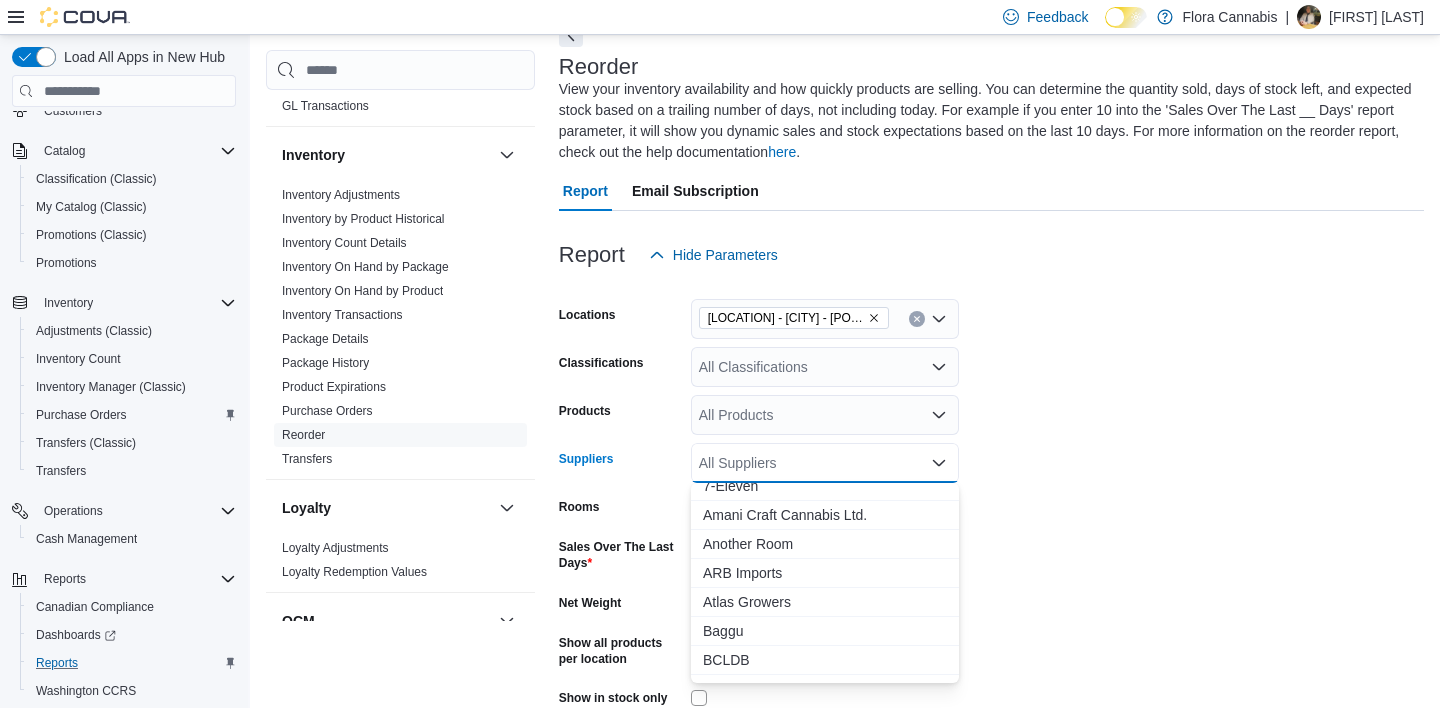 scroll, scrollTop: 100, scrollLeft: 0, axis: vertical 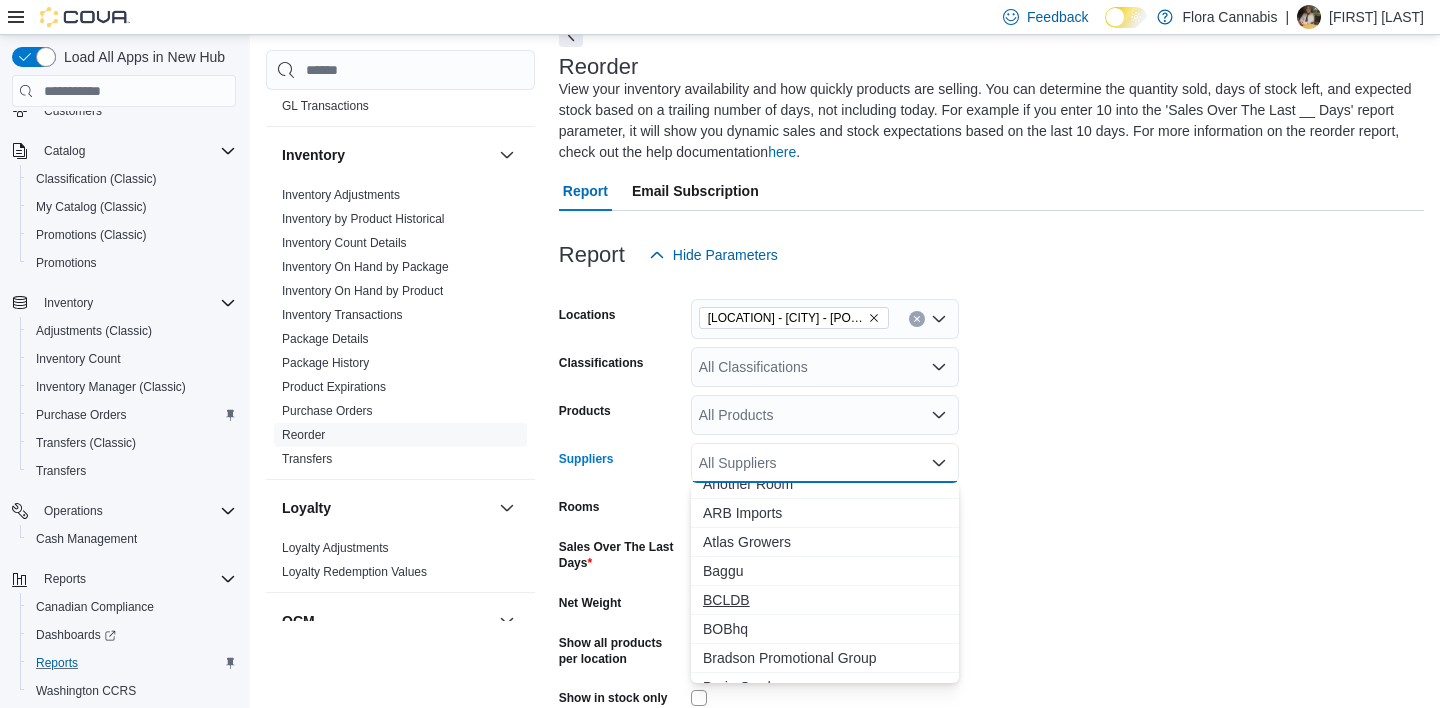 click on "BCLDB" at bounding box center [825, 600] 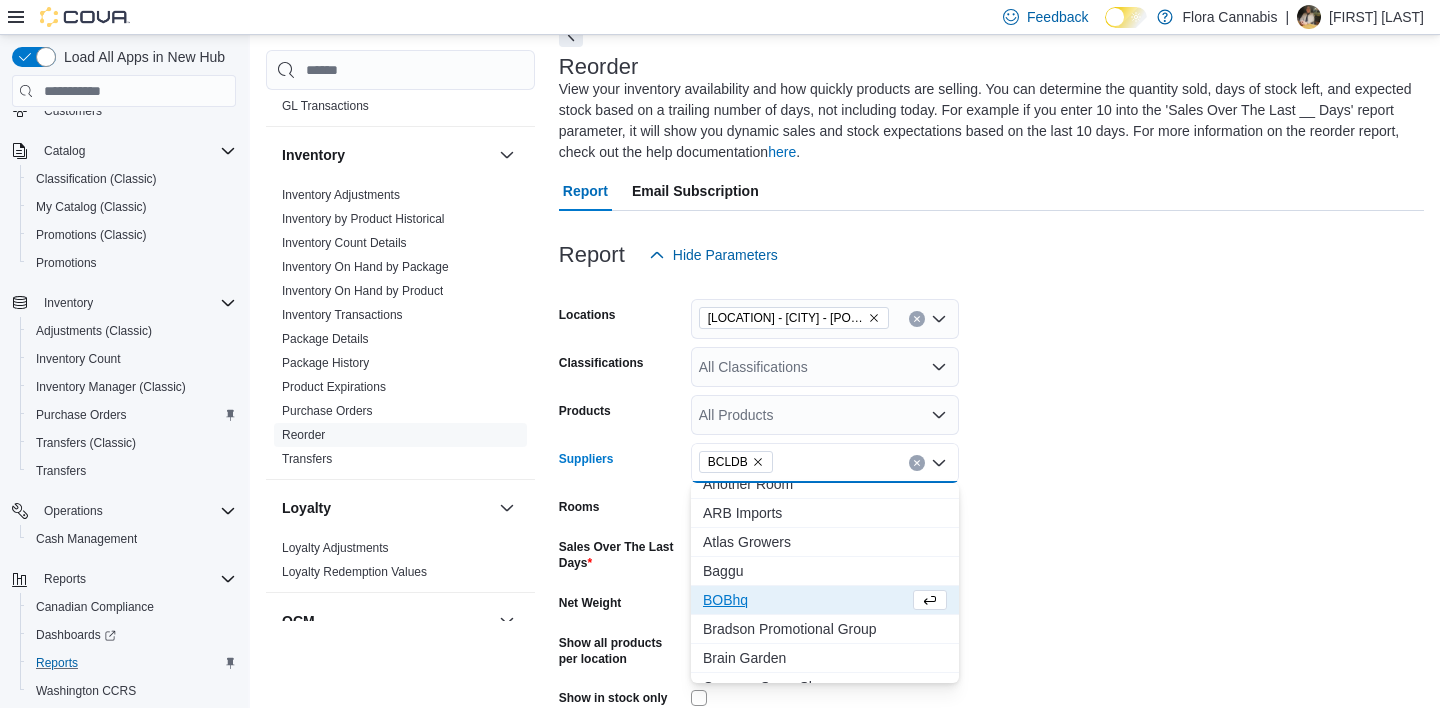 click on "Locations [LOCATION] - [CITY] - [POSTAL_CODE] Classifications All Classifications Products All Products Suppliers [SUPPLIER] Combo box. Selected. [SUPPLIER]. Press Backspace to delete [SUPPLIER]. Combo box input. All Suppliers. Type some text or, to display a list of choices, press Down Arrow. To exit the list of choices, press Escape. Rooms All Rooms Sales Over The Last Days * Net Weight Show all products per location Show in stock only Export  Run Report" at bounding box center [991, 522] 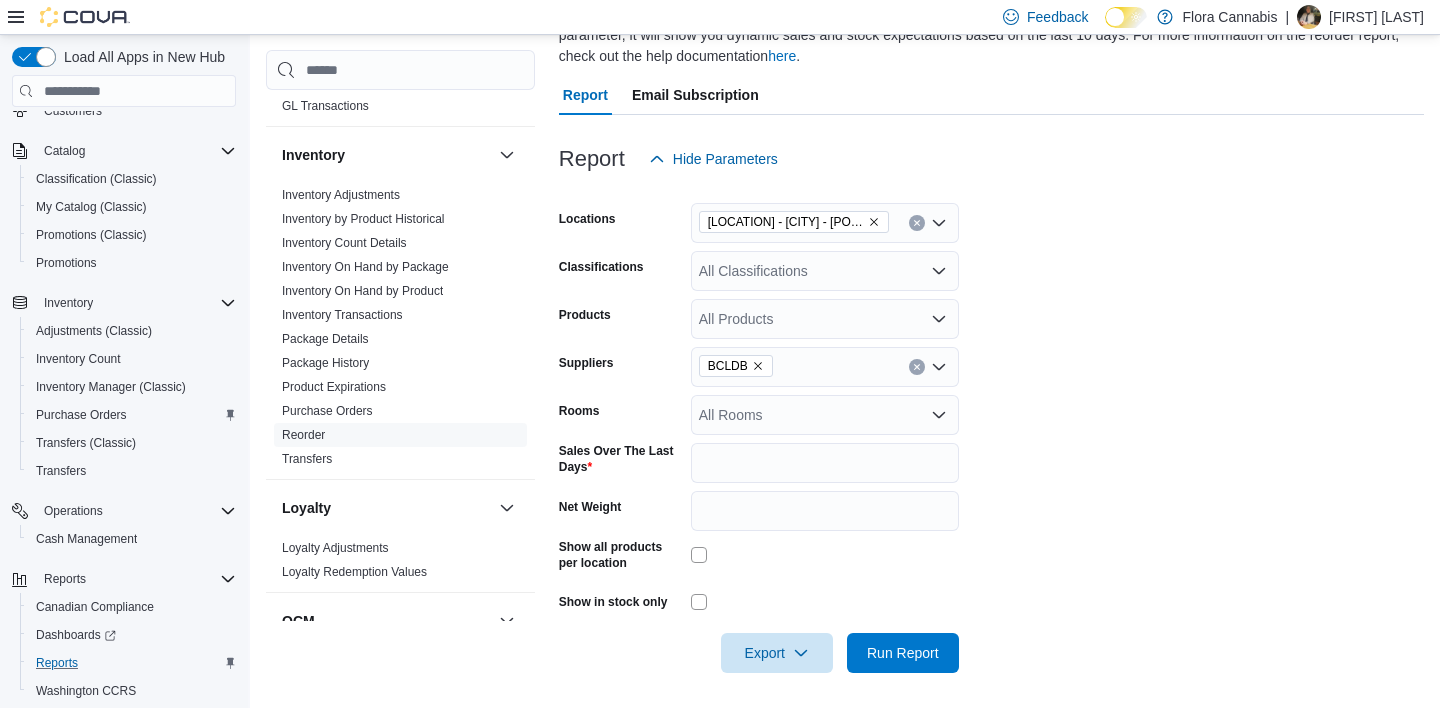 scroll, scrollTop: 210, scrollLeft: 0, axis: vertical 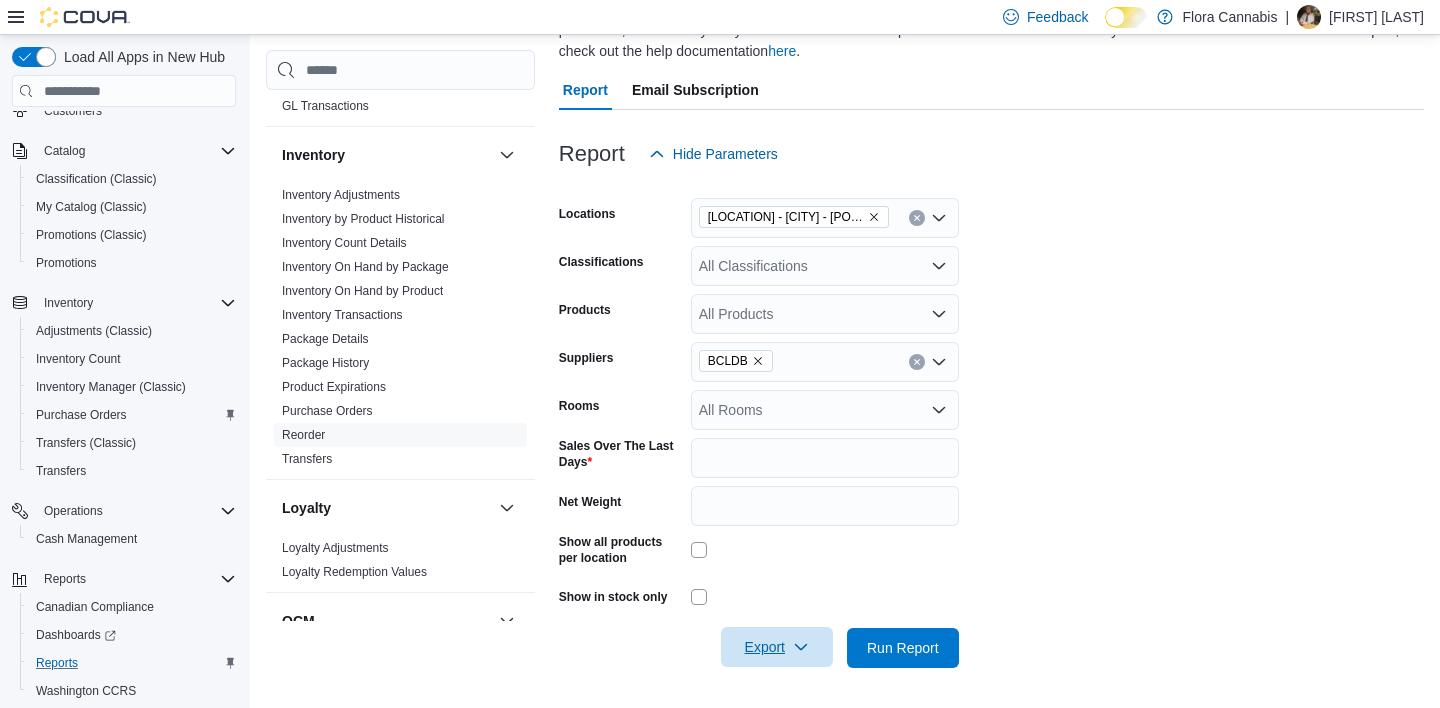 click on "Export" at bounding box center (777, 647) 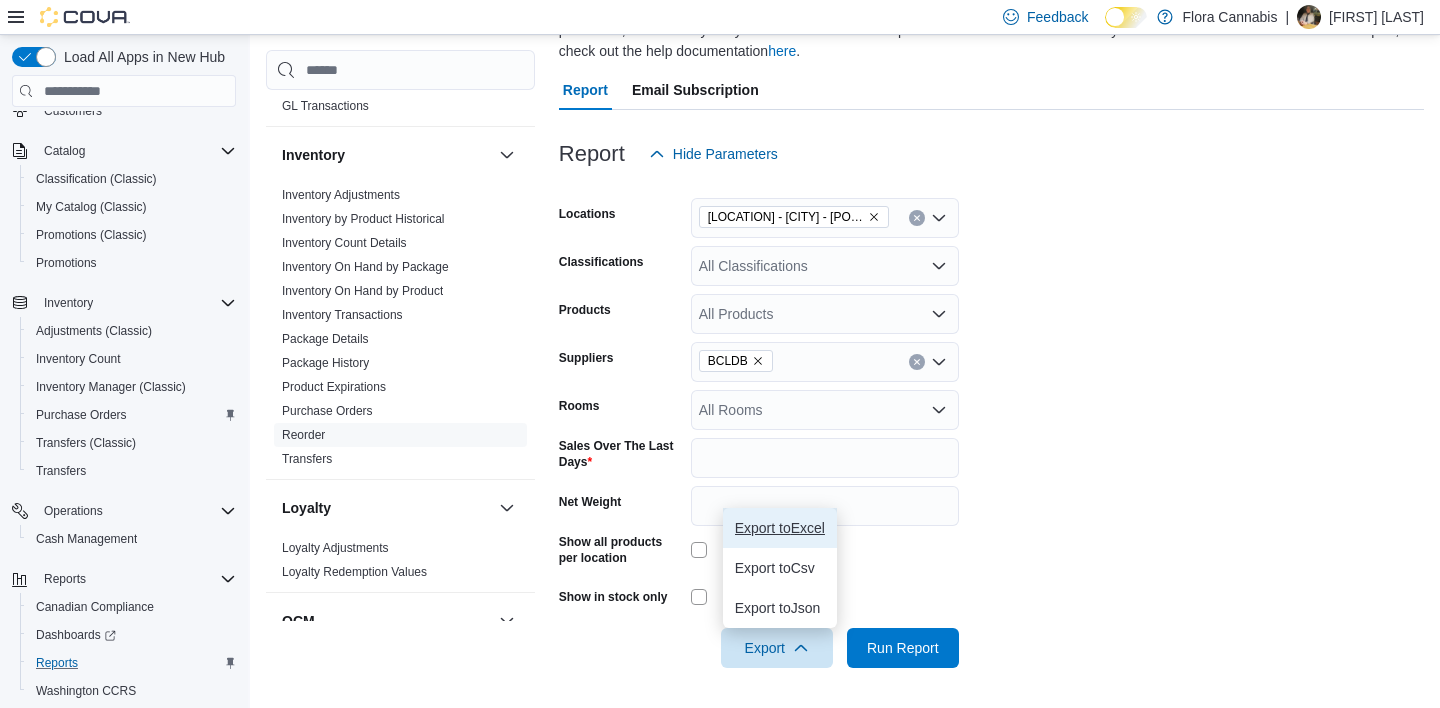 click on "Export to  Excel" at bounding box center [780, 528] 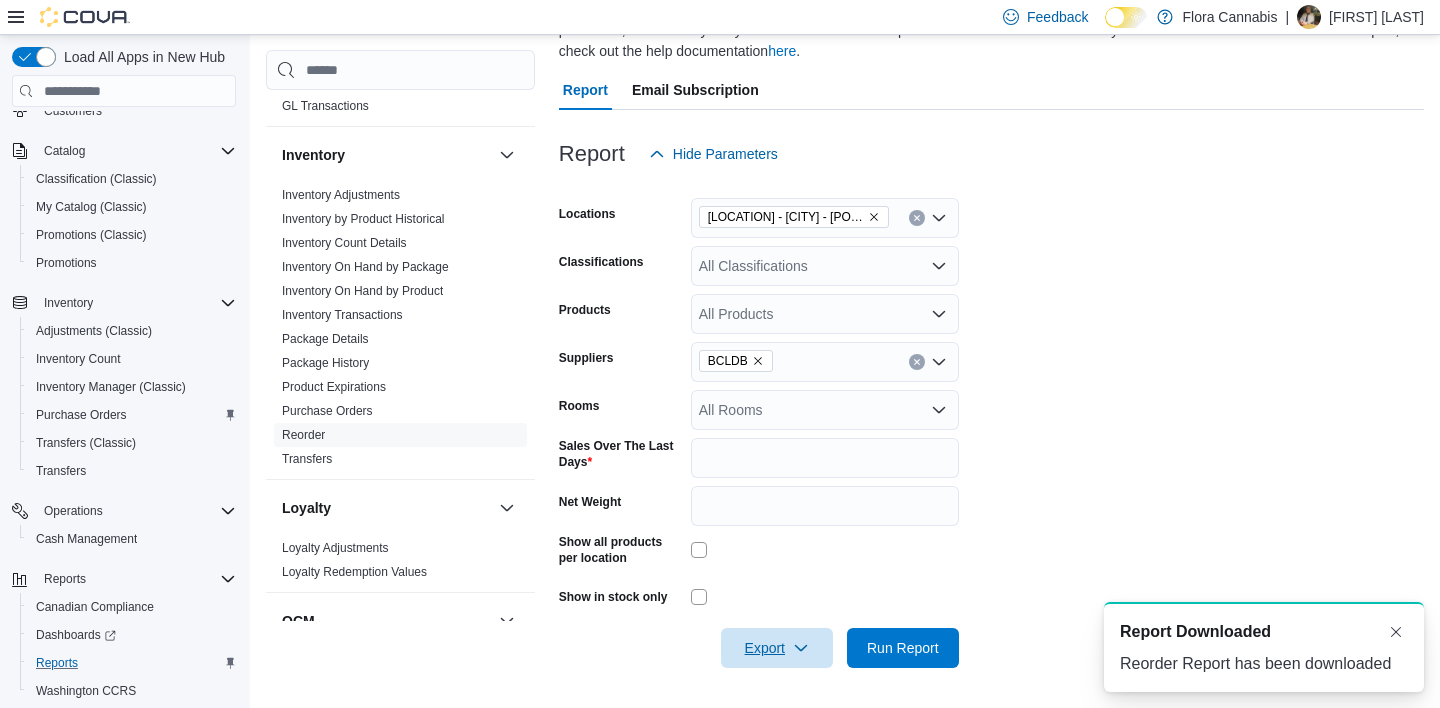 scroll, scrollTop: 0, scrollLeft: 0, axis: both 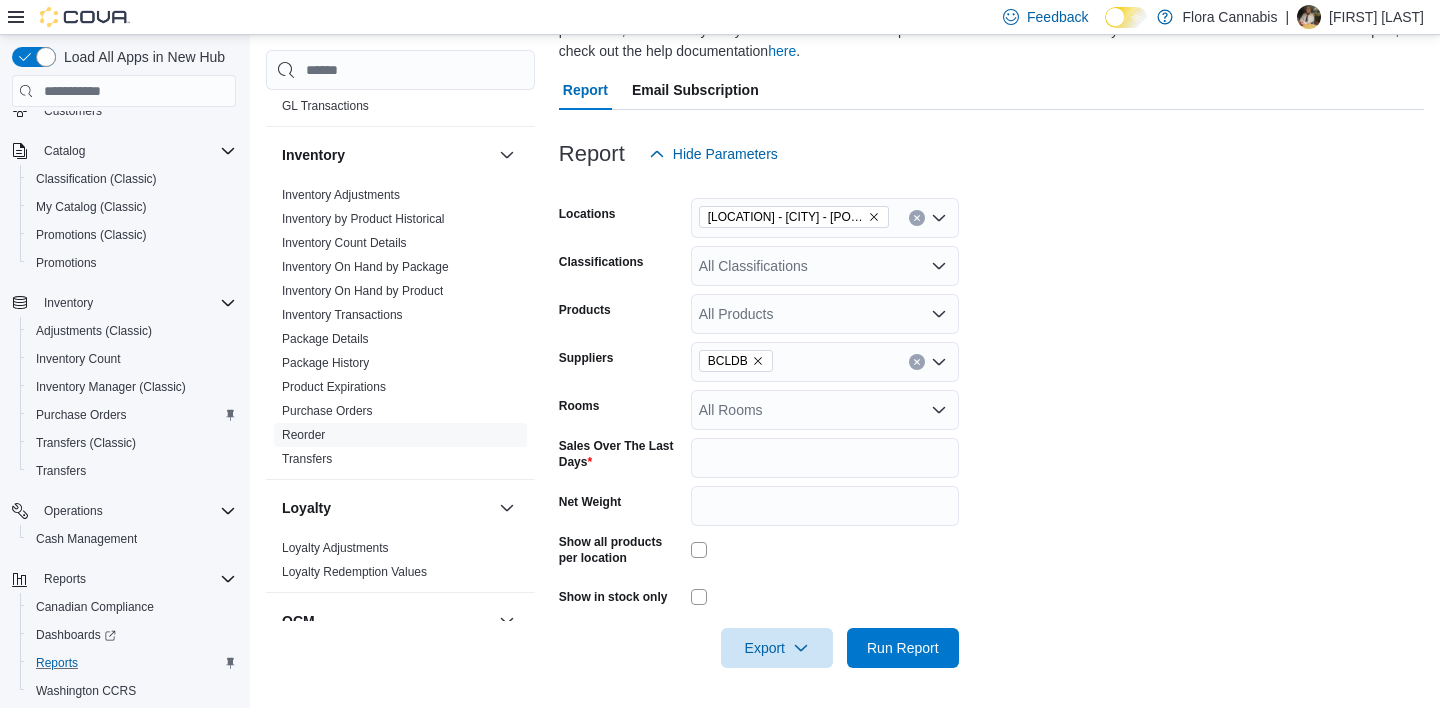 click on "Report Hide Parameters" at bounding box center [991, 154] 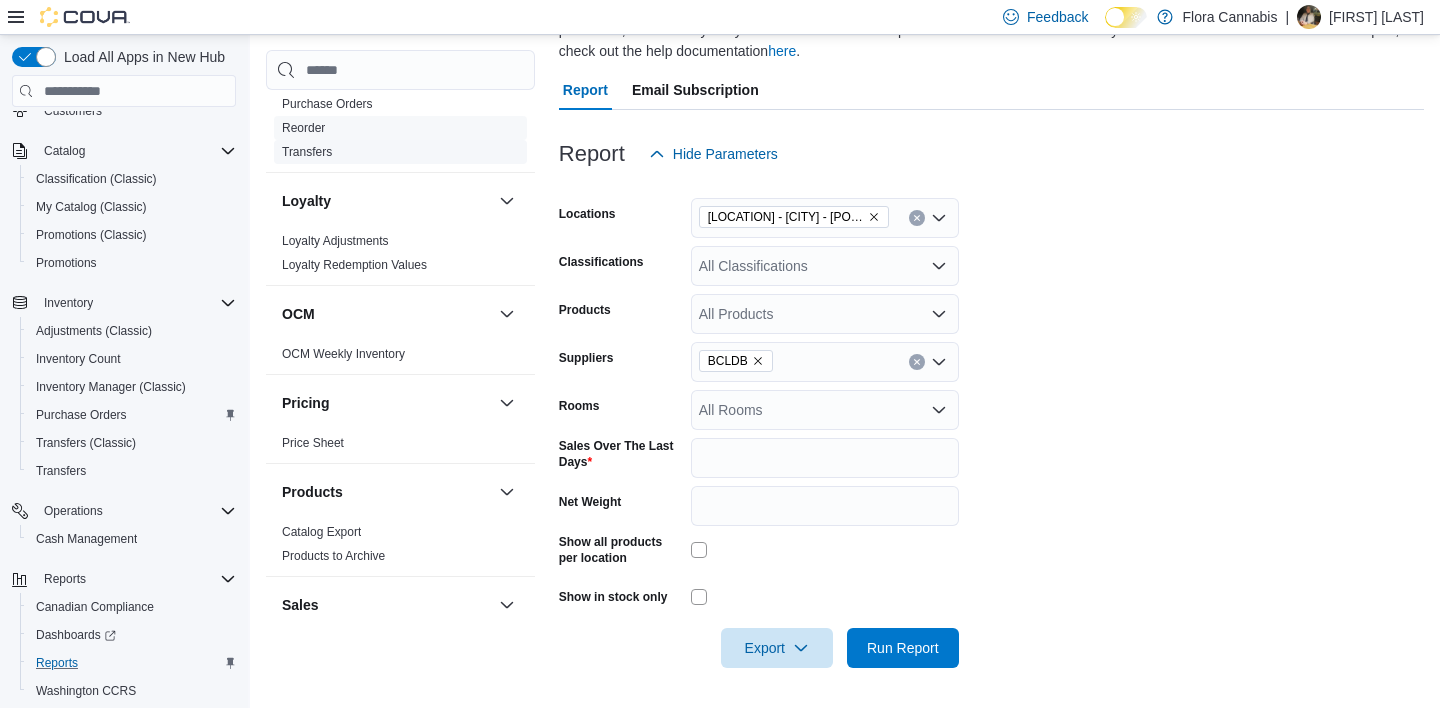 scroll, scrollTop: 1000, scrollLeft: 0, axis: vertical 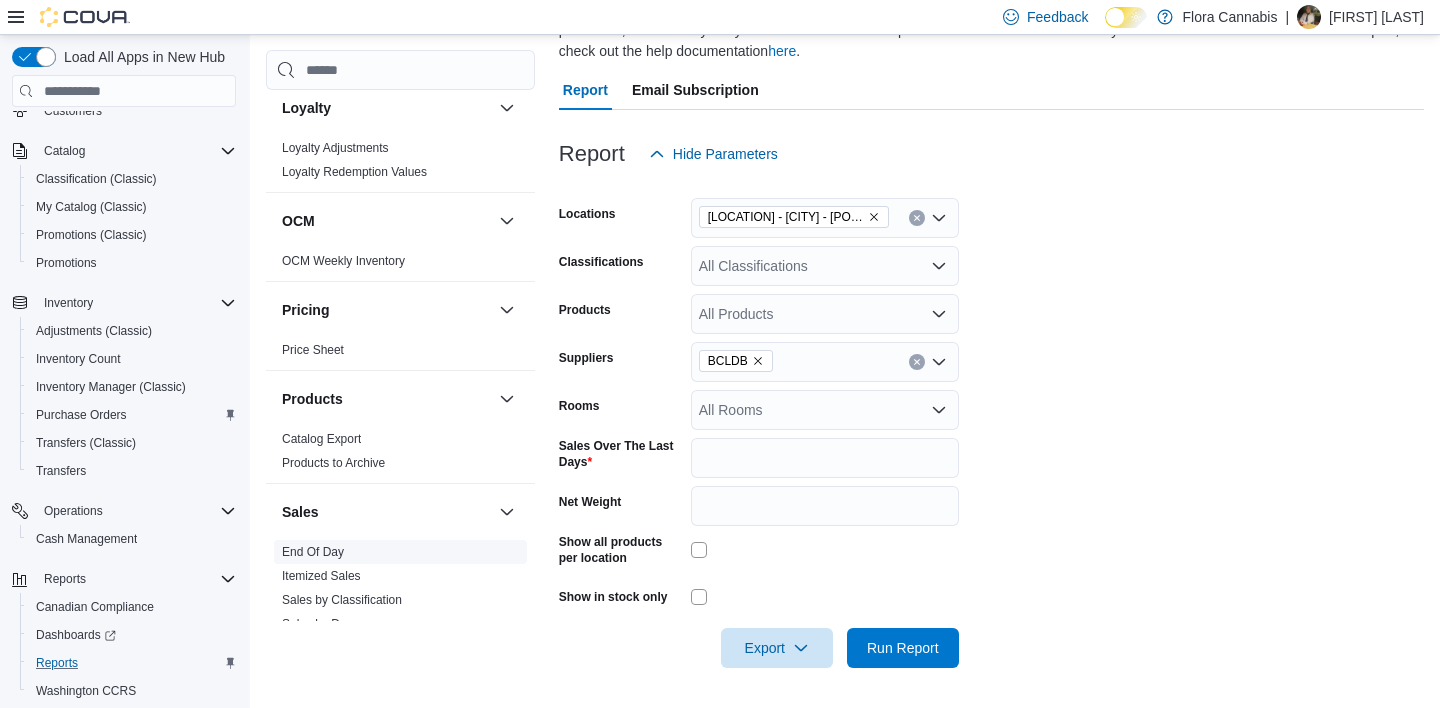 click on "End Of Day" at bounding box center (313, 552) 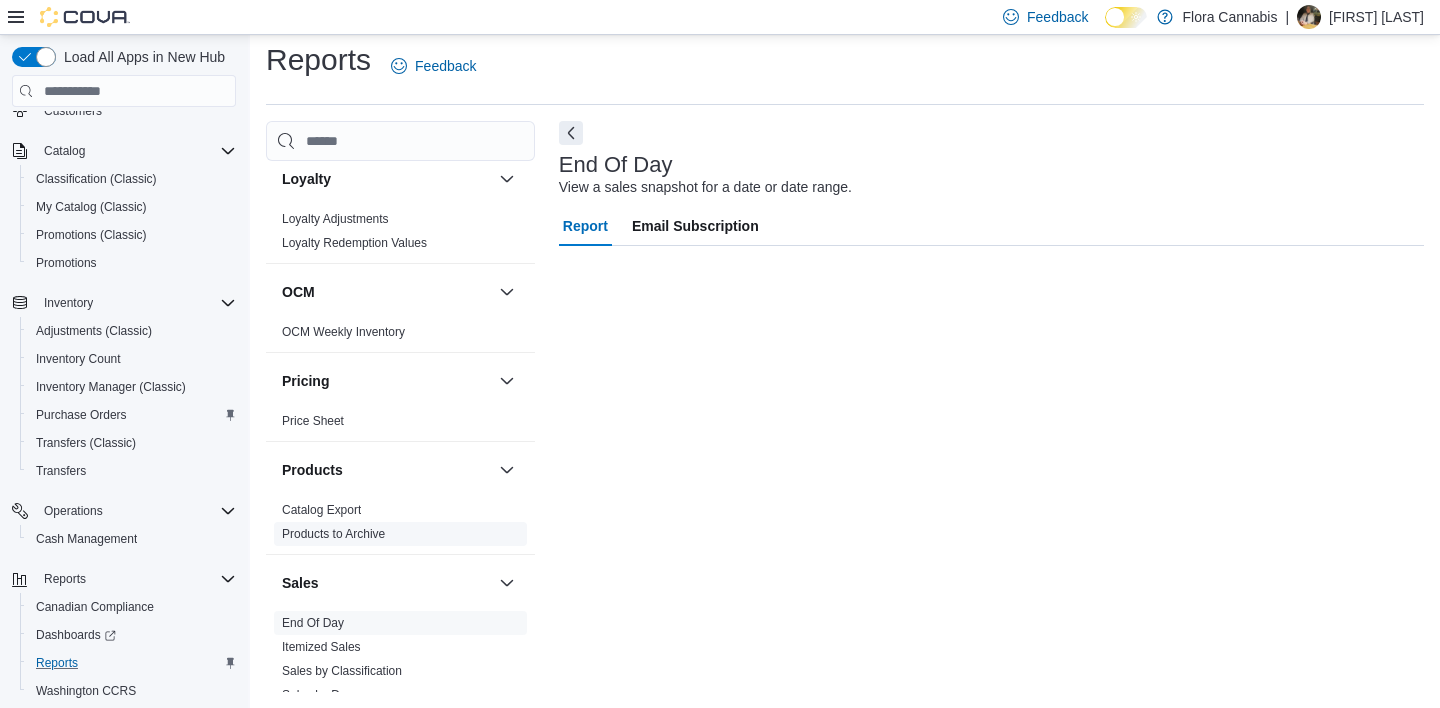 scroll, scrollTop: 11, scrollLeft: 0, axis: vertical 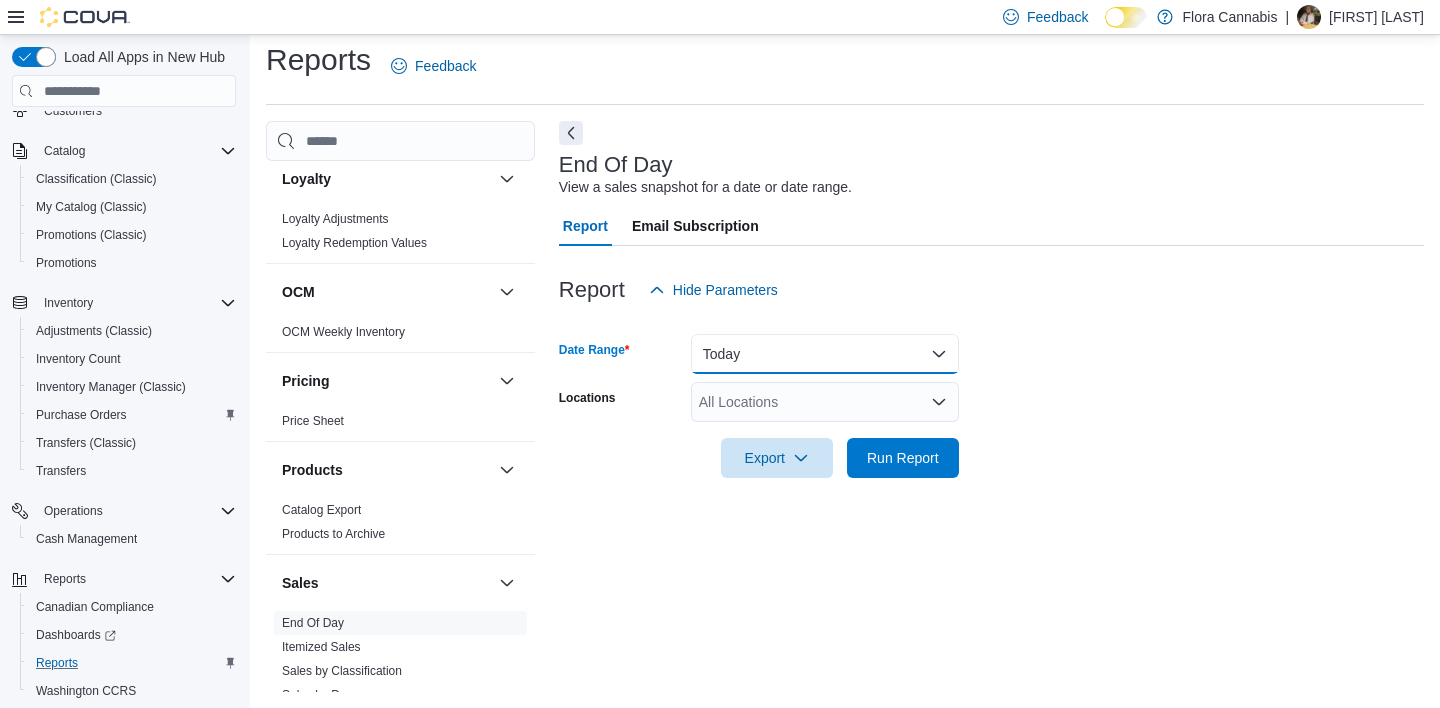 click on "Today" at bounding box center (825, 354) 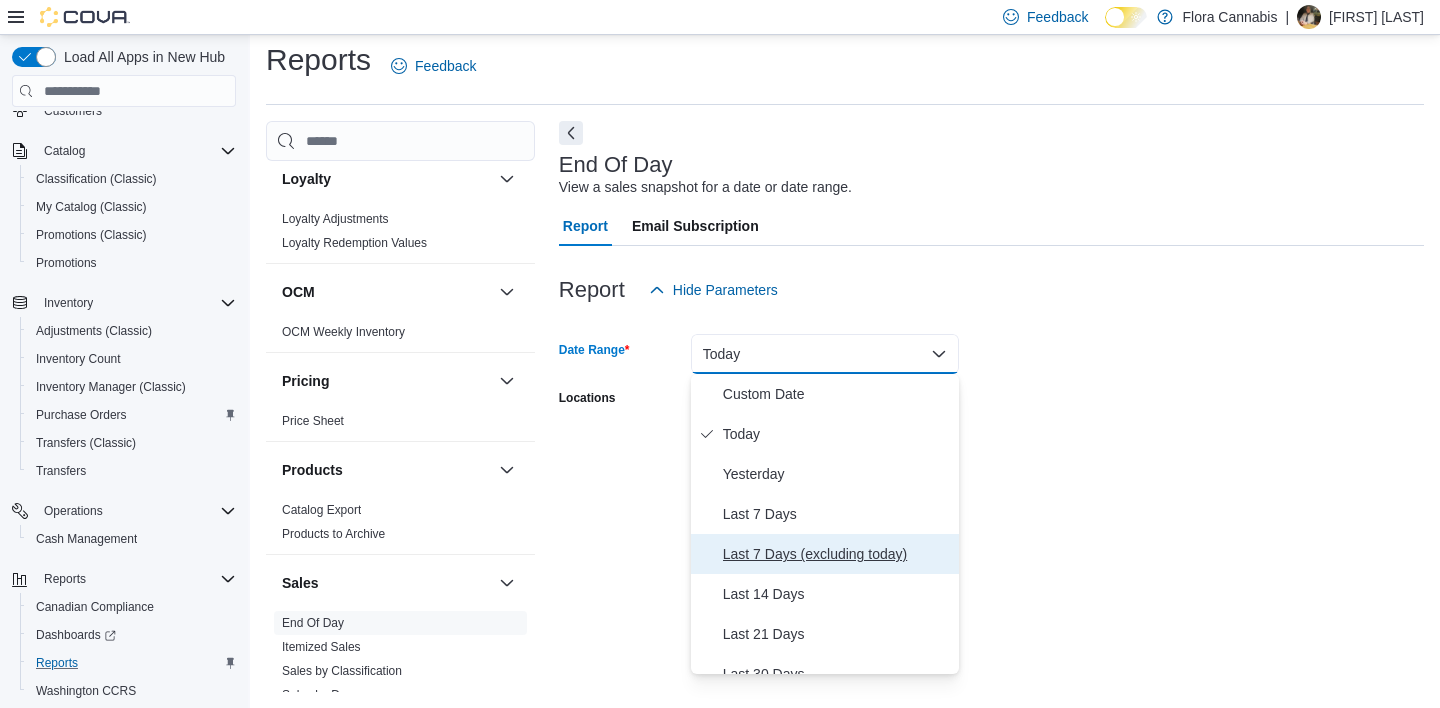 click on "Last 7 Days (excluding today)" at bounding box center [837, 554] 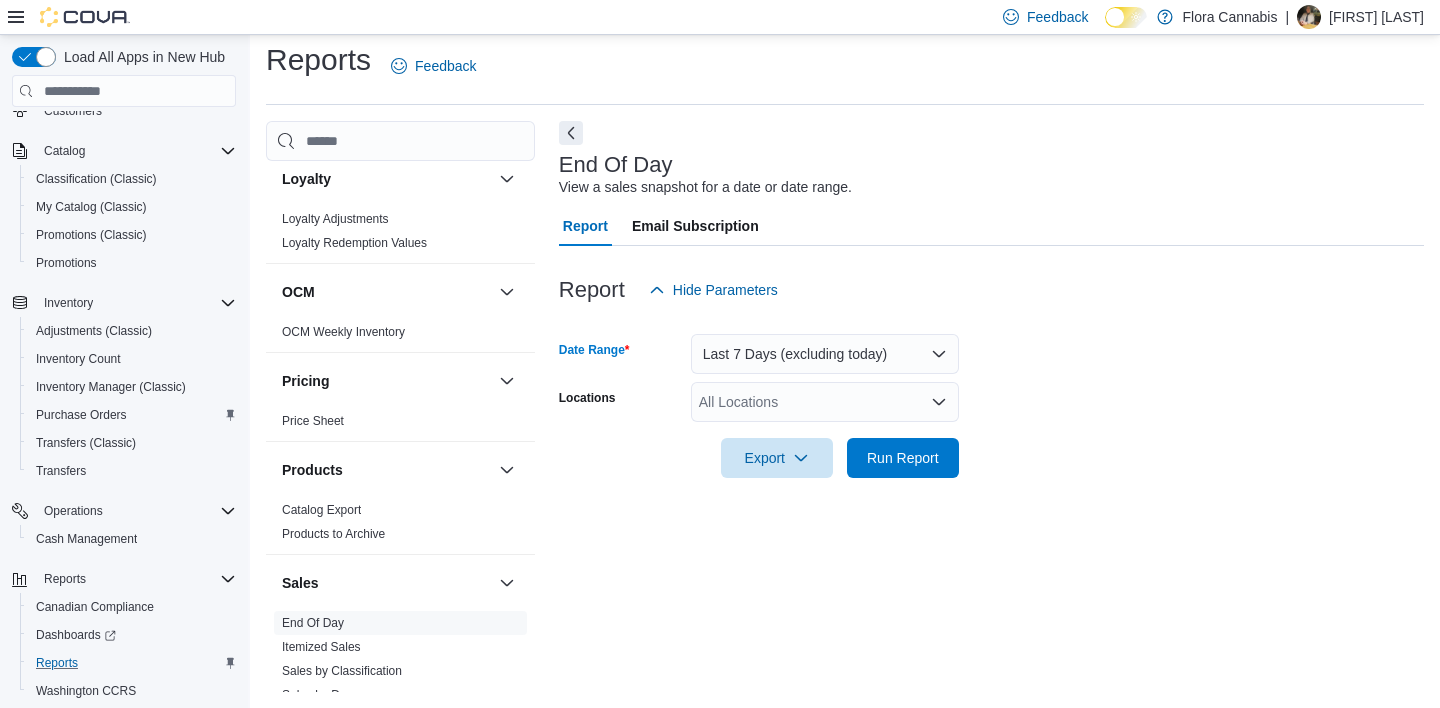 click at bounding box center [991, 430] 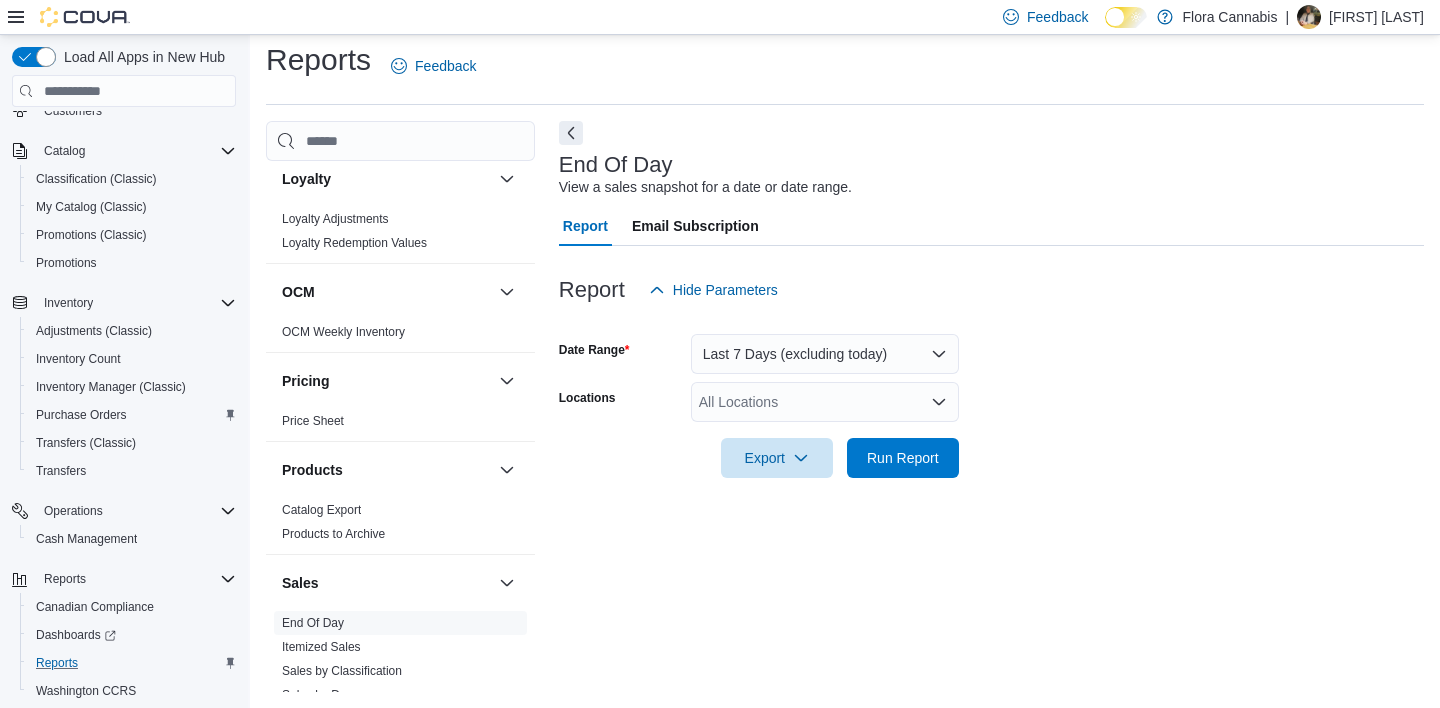 click on "All Locations" at bounding box center [825, 402] 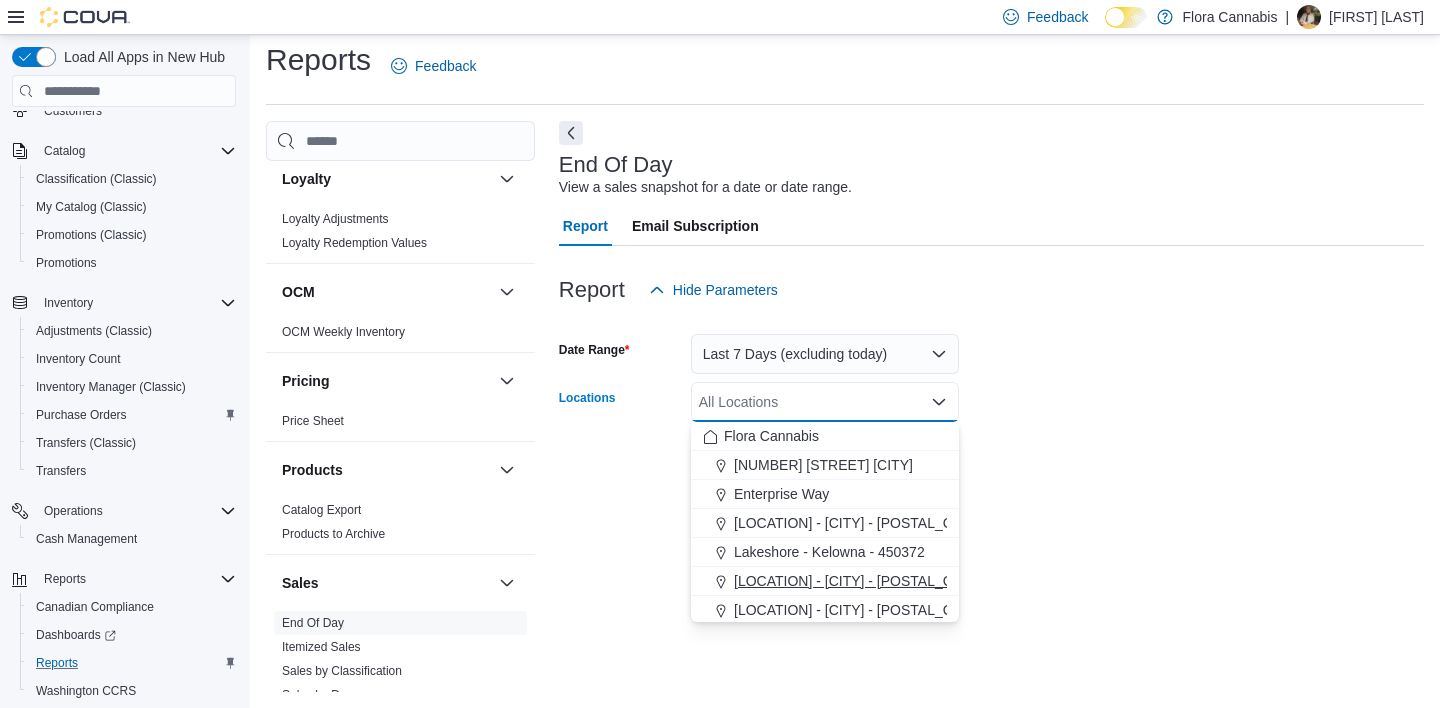 click on "[LOCATION] - [CITY] - [POSTAL_CODE]" at bounding box center (860, 581) 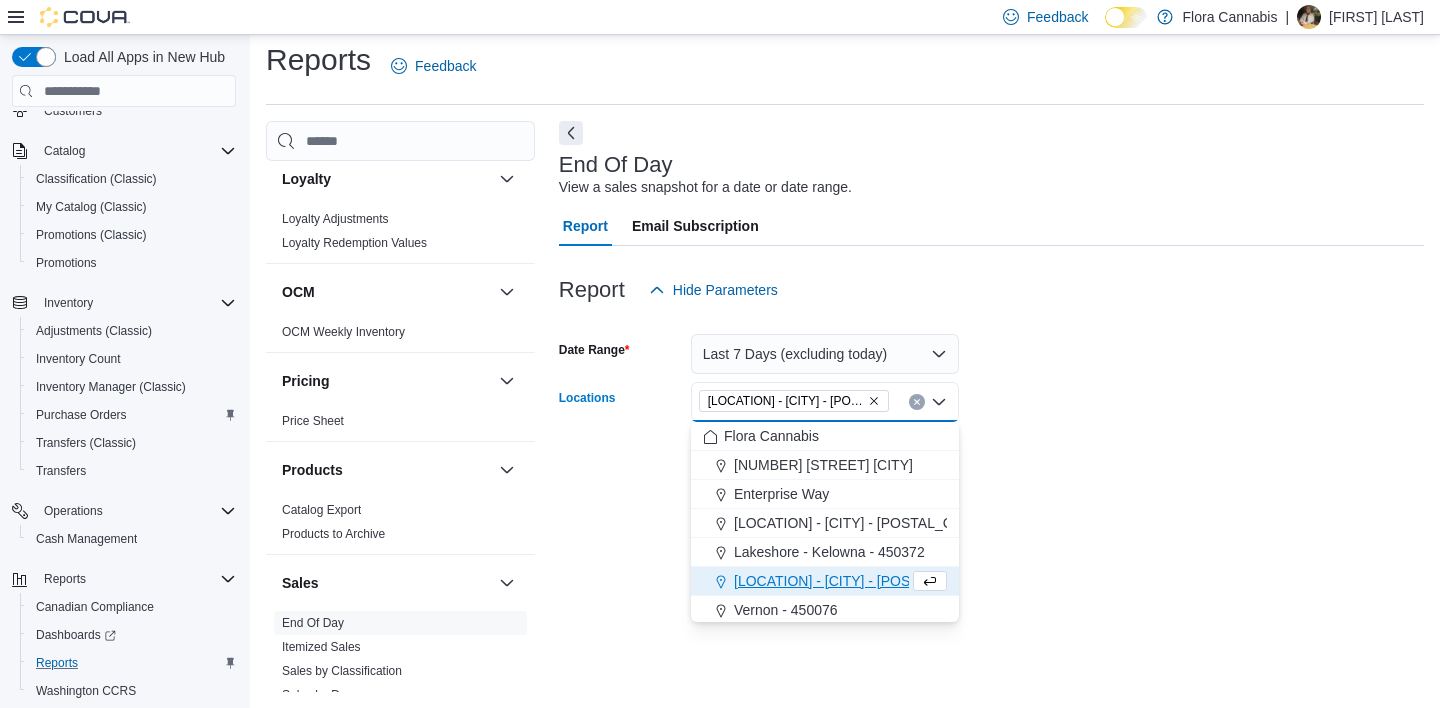 click at bounding box center [991, 490] 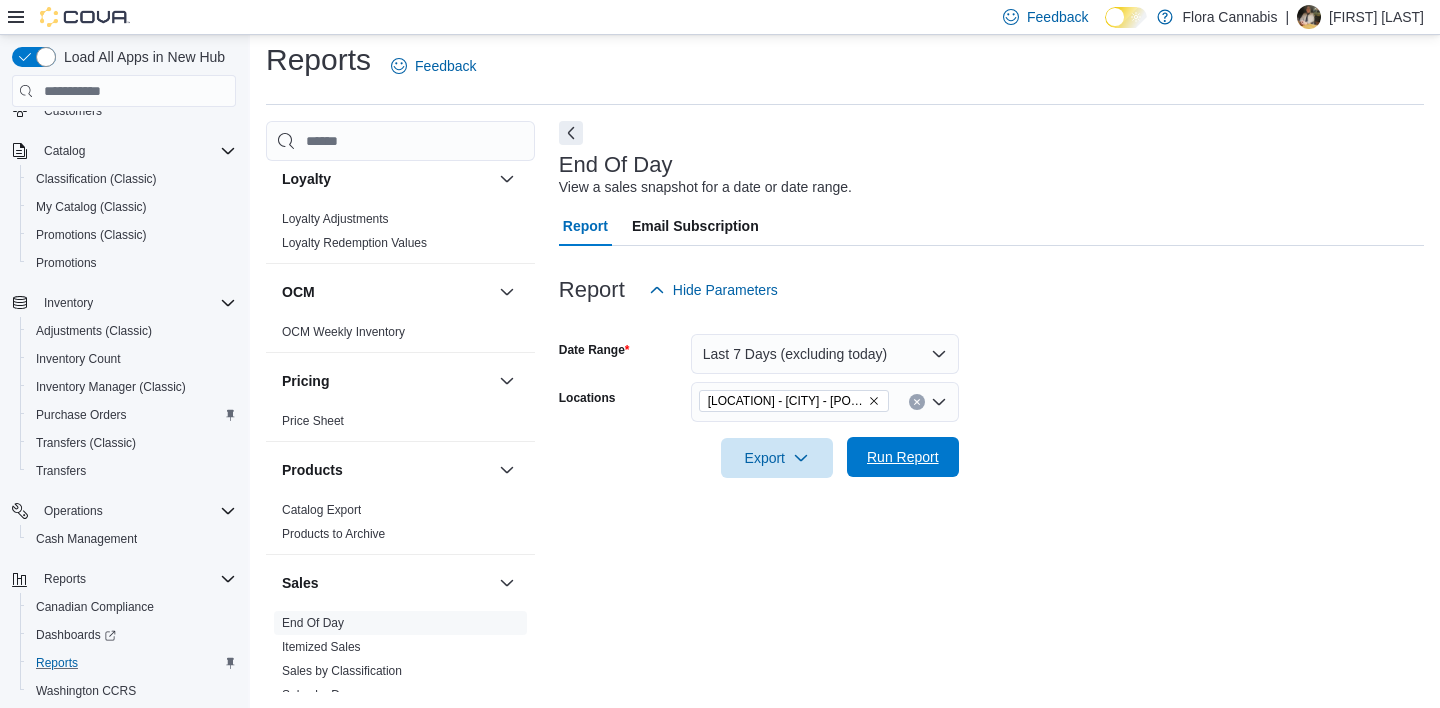 click on "Run Report" at bounding box center (903, 457) 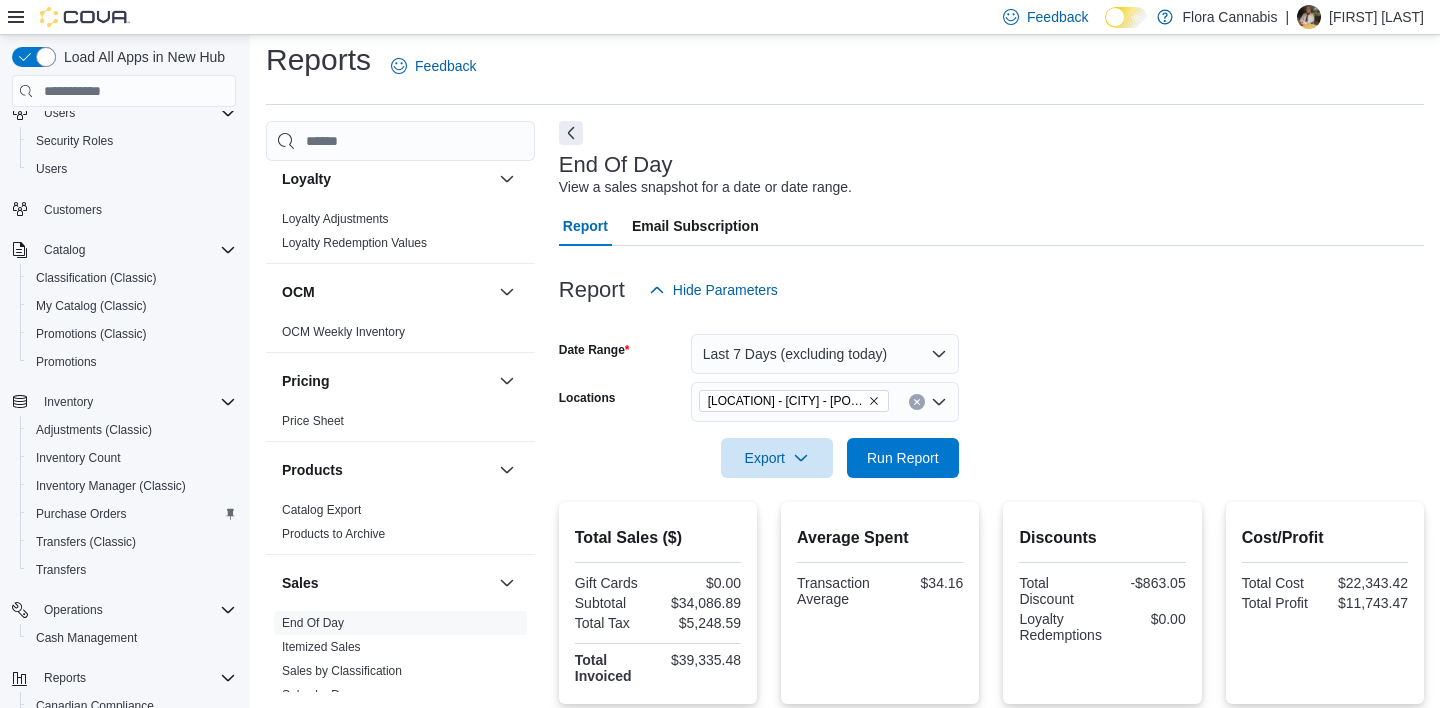 scroll, scrollTop: 0, scrollLeft: 0, axis: both 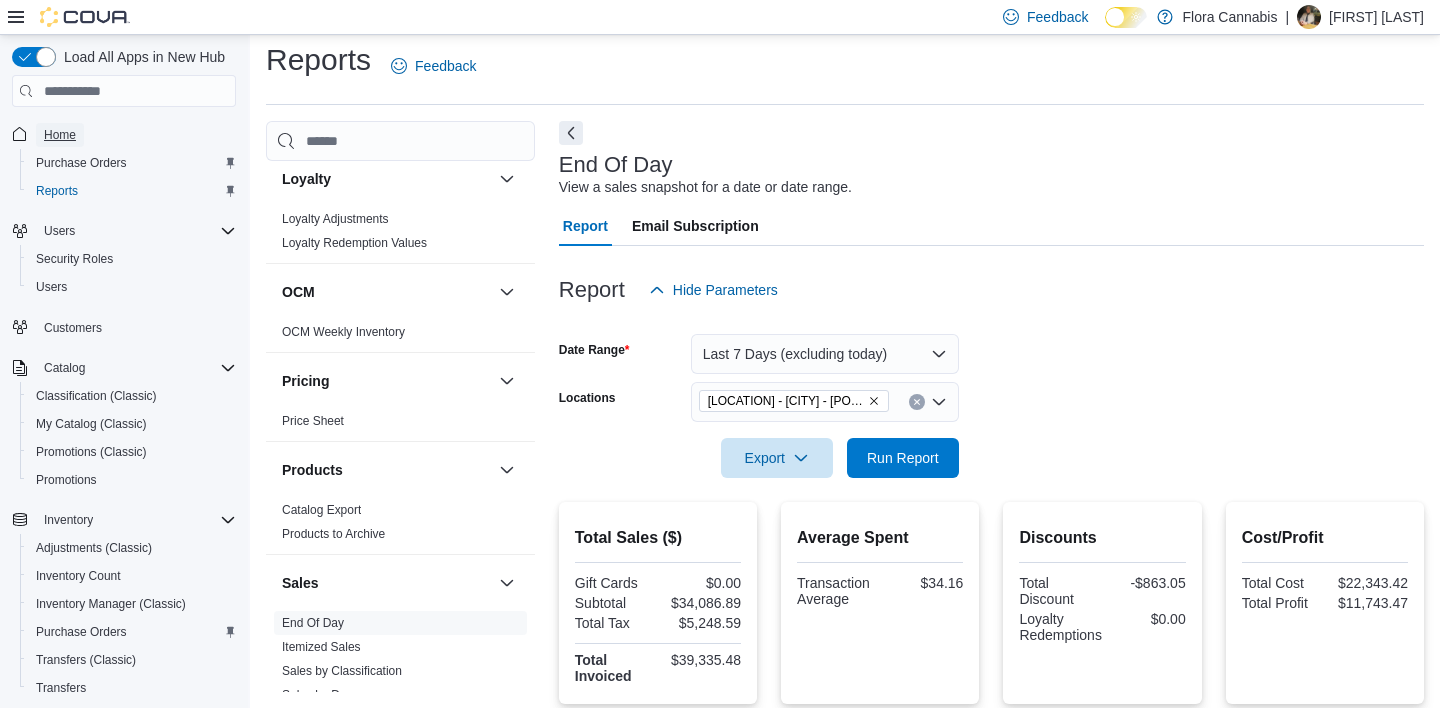 click on "Home" at bounding box center [60, 135] 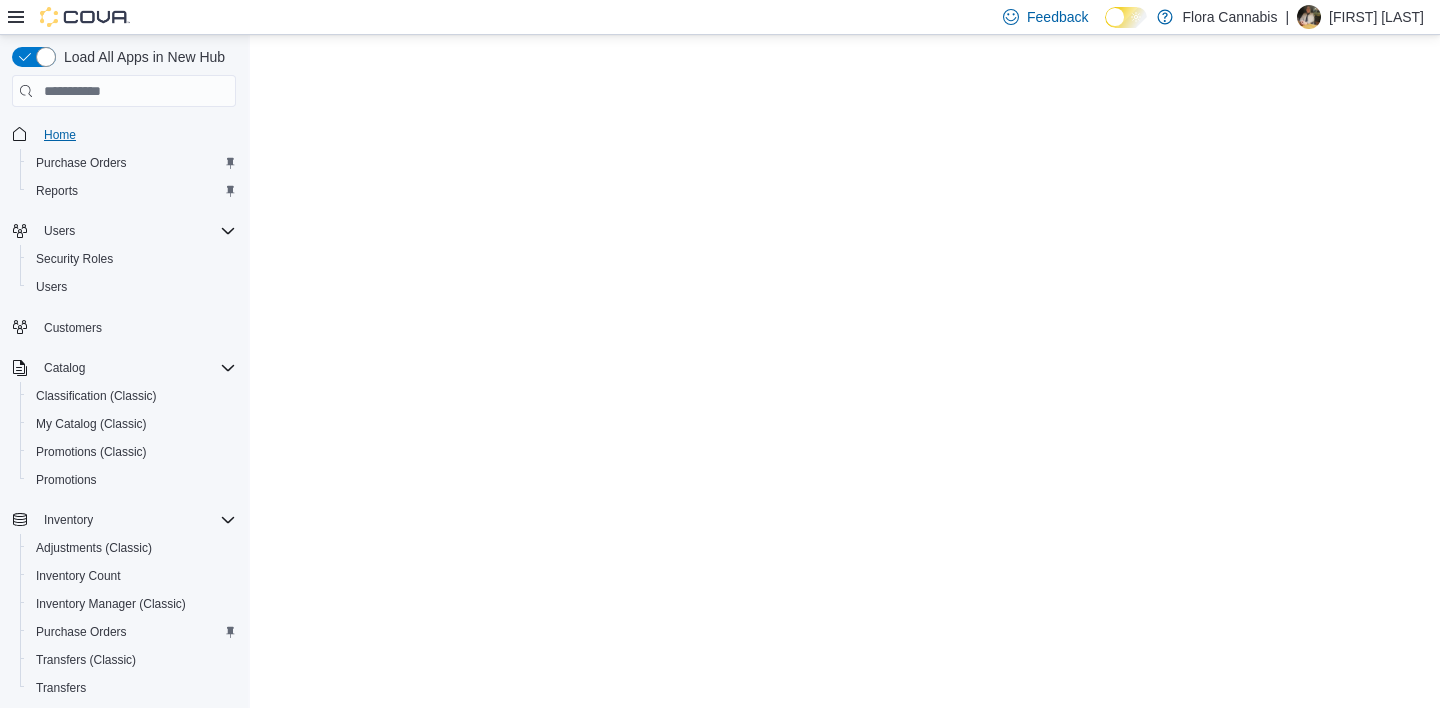 scroll, scrollTop: 0, scrollLeft: 0, axis: both 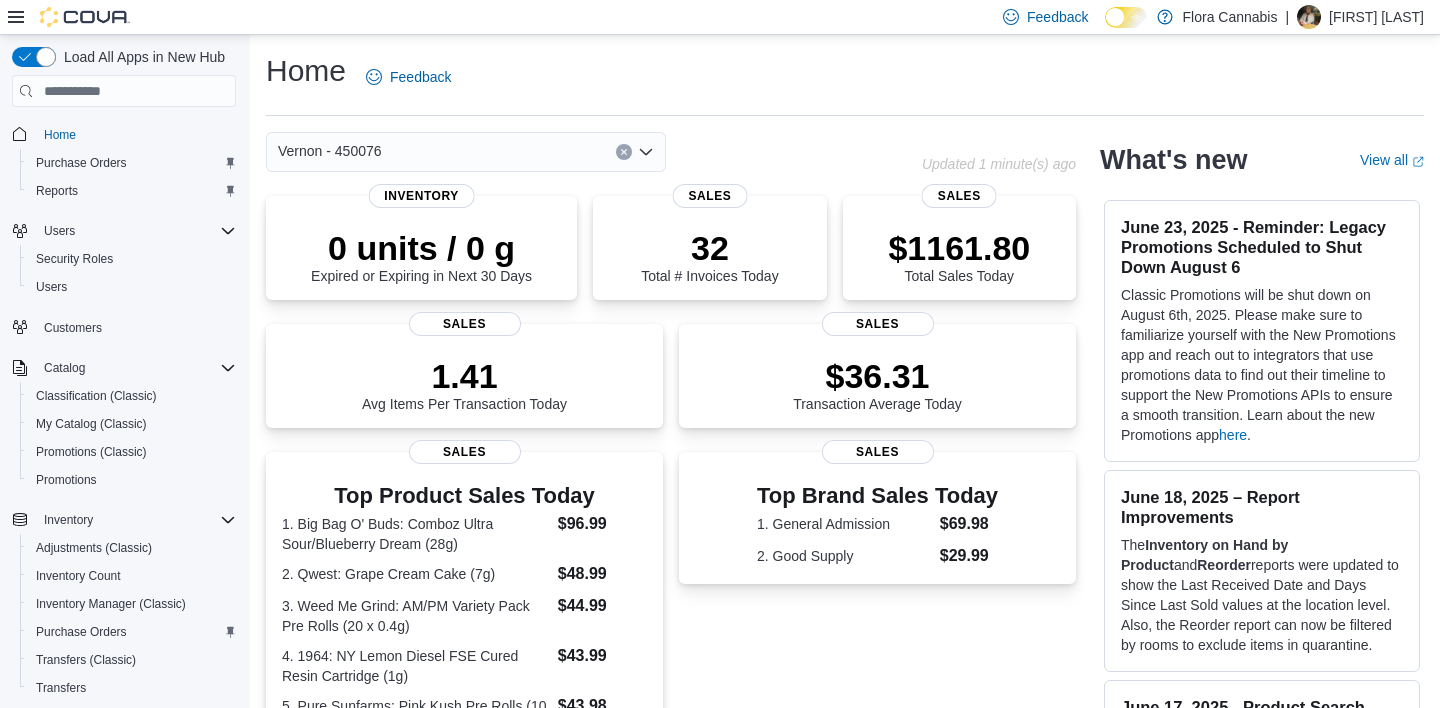 click on "Vernon - 450076" at bounding box center [466, 152] 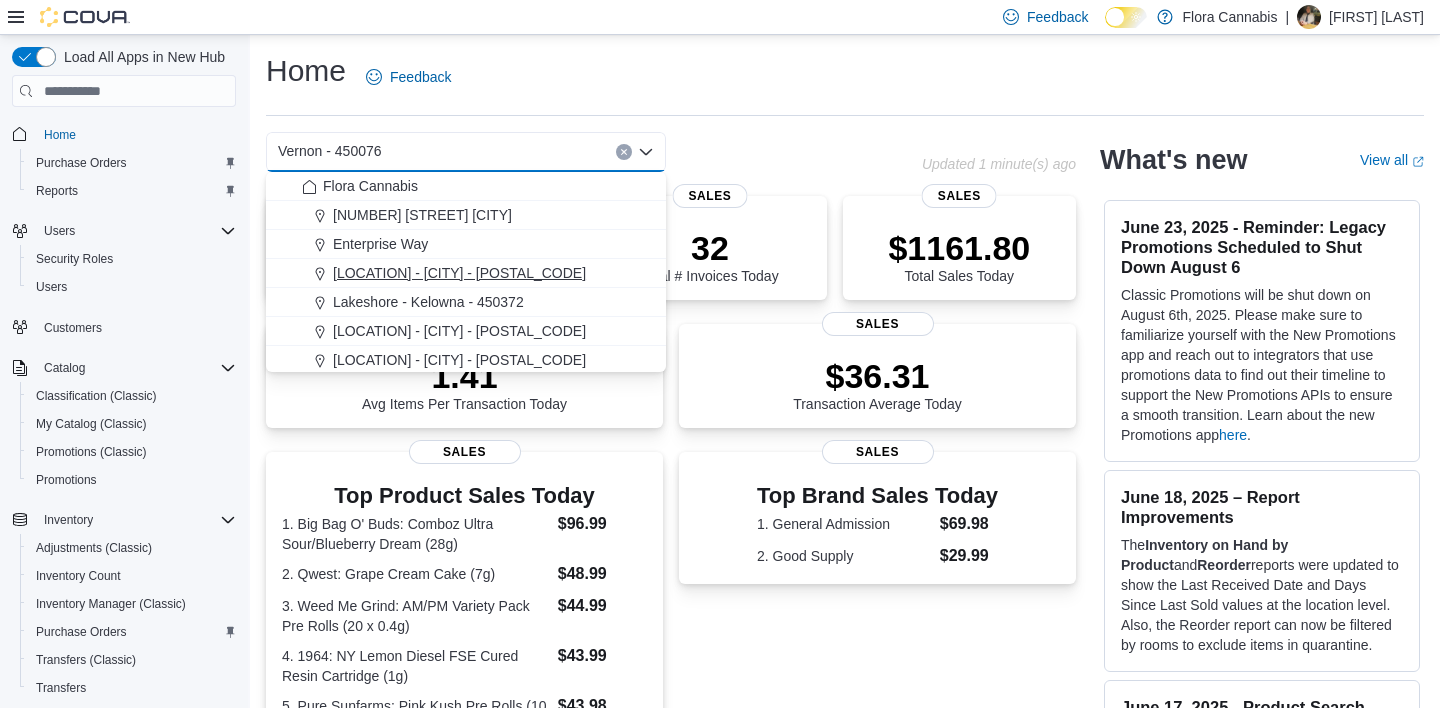 click on "[LOCATION] - [CITY] - [POSTAL_CODE]" at bounding box center [459, 273] 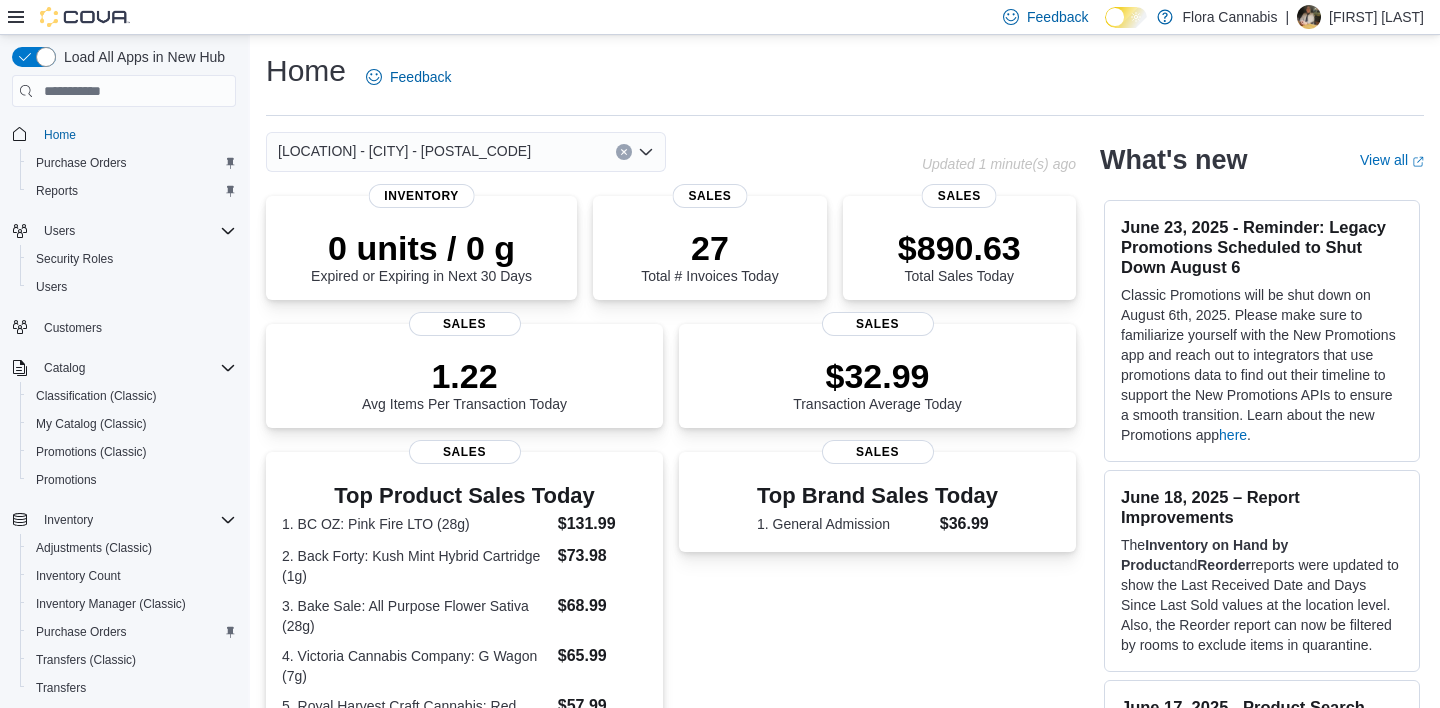 click on "Combo box. Selected. [LOCATION] -  [CITY] - [POSTAL_CODE]. Press Backspace to delete [LOCATION] -  [CITY] - [POSTAL_CODE]. Combo box input. Select a Location. Type some text or, to display a list of choices, press Down Arrow. To exit the list of choices, press Escape." at bounding box center (466, 152) 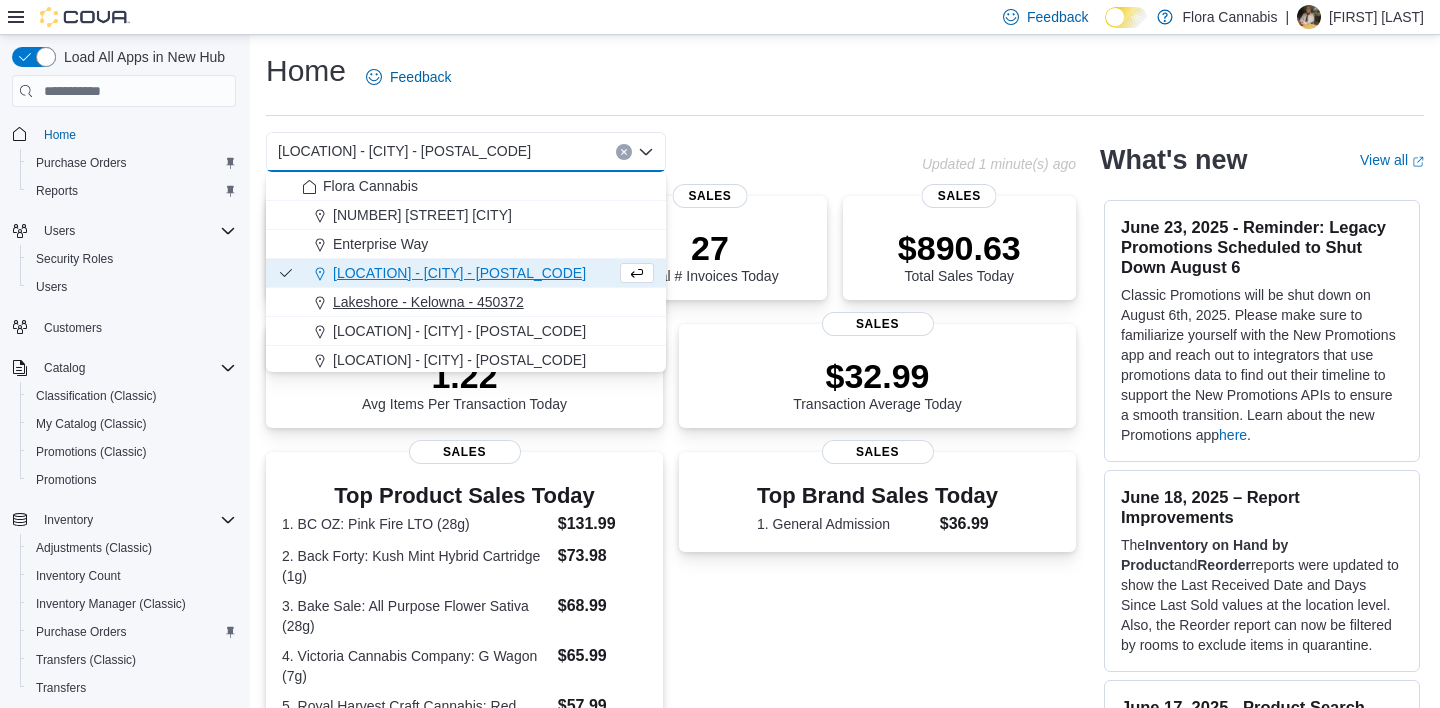 click on "Lakeshore - Kelowna - 450372" at bounding box center [428, 302] 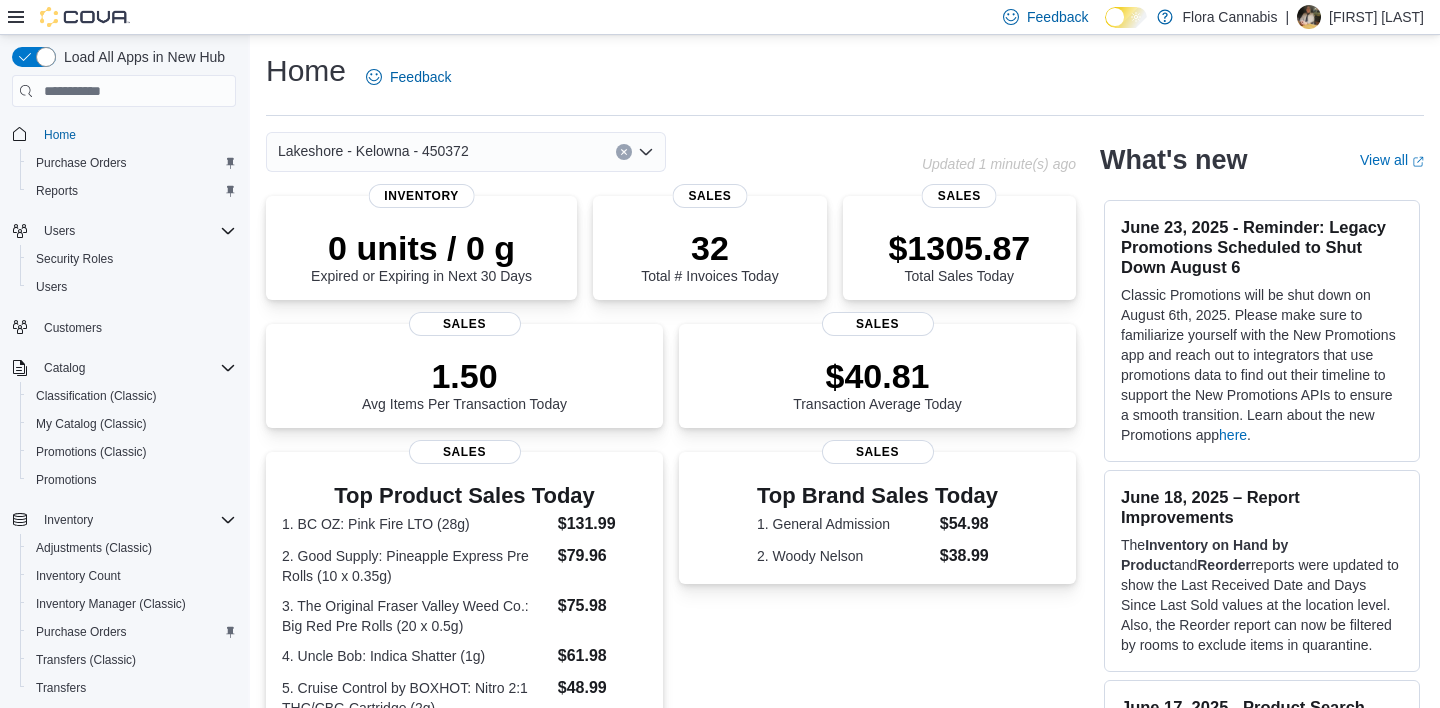 click on "[LOCATION] - [CITY] - [POSTAL_CODE] Combo box. Selected. [LOCATION] - [CITY] - [POSTAL_CODE]. Press Backspace to delete [LOCATION] - [CITY] - [POSTAL_CODE]. Combo box input. Select a Location. Type some text or, to display a list of choices, press Down Arrow. To exit the list of choices, press Escape." at bounding box center [466, 152] 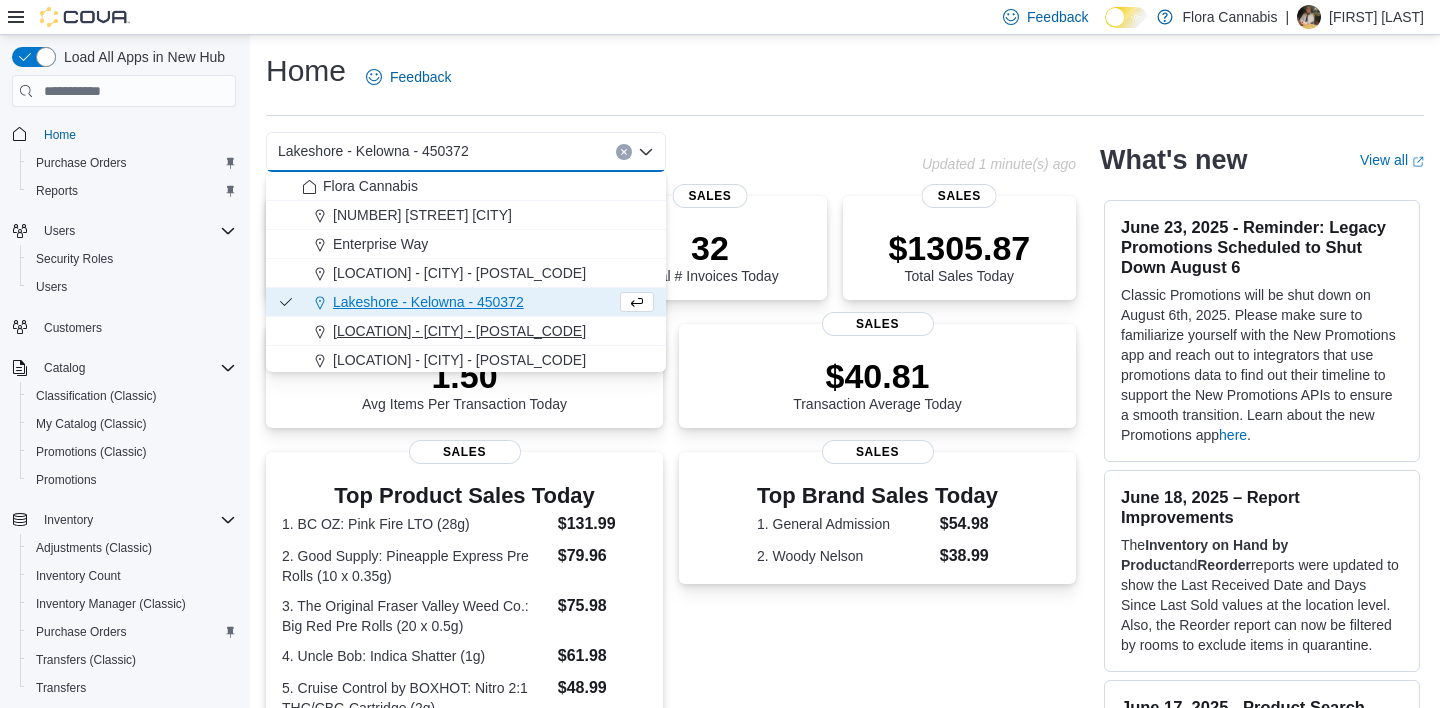 click on "[LOCATION] - [CITY] - [POSTAL_CODE]" at bounding box center [459, 331] 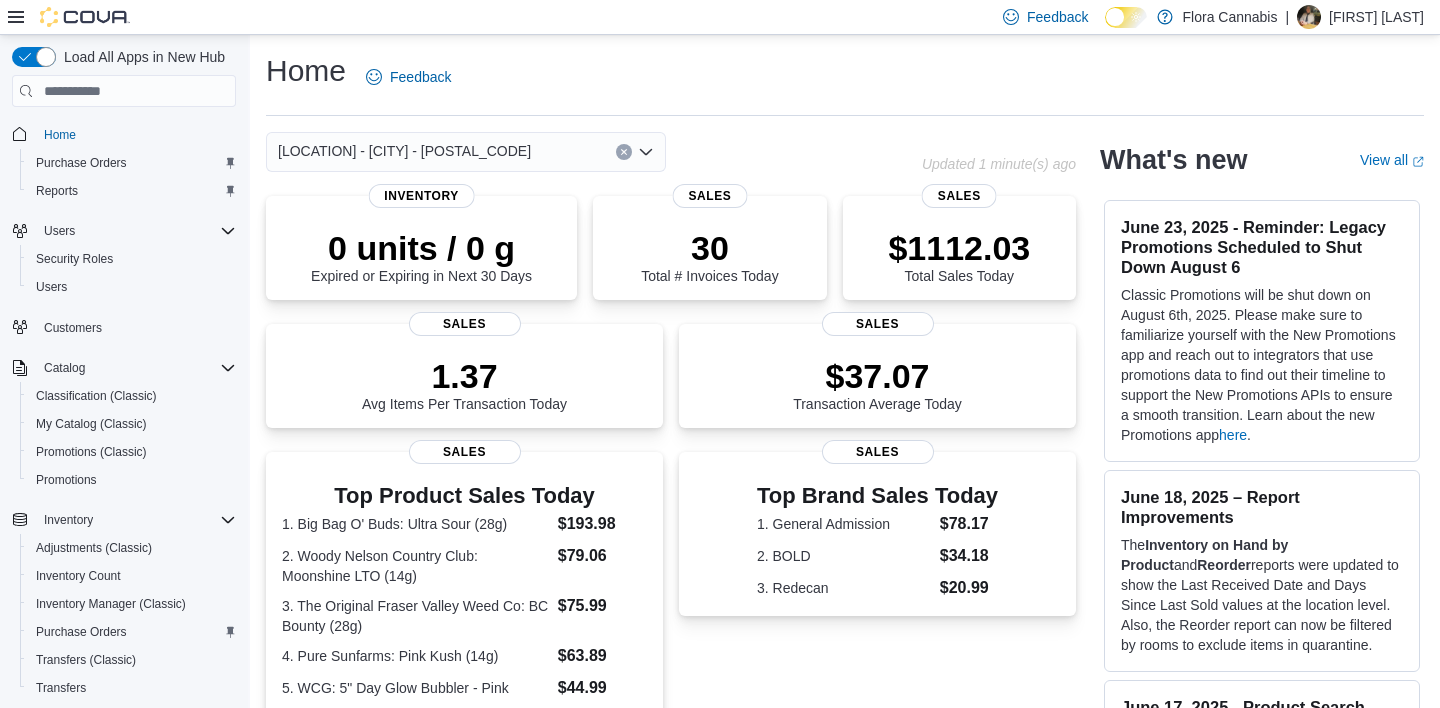 click on "Combo box. Selected. [LOCATION] - [CITY] - [POSTAL_CODE]. Press Backspace to delete [LOCATION] - [CITY] - [POSTAL_CODE]. Combo box input. Select a Location. Type some text or, to display a list of choices, press Down Arrow. To exit the list of choices, press Escape." at bounding box center [466, 152] 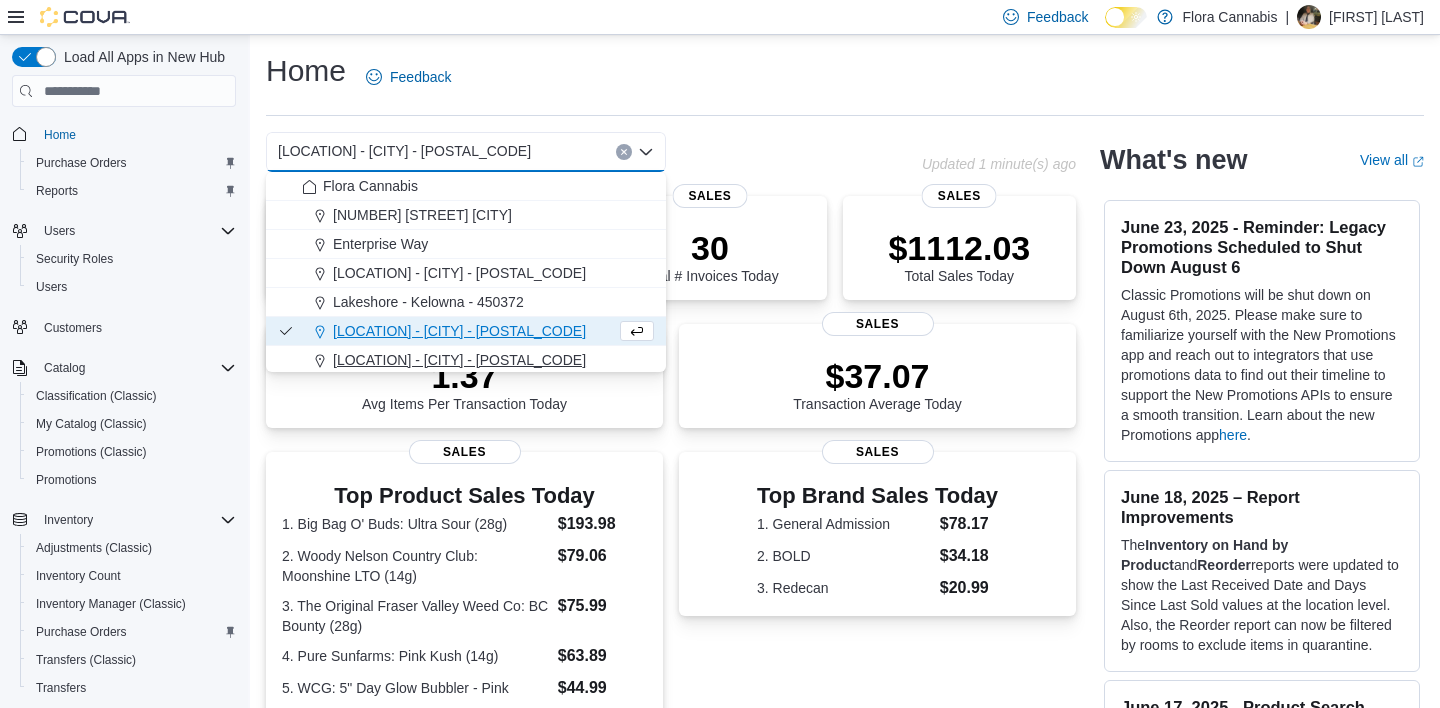 click on "[LOCATION] - [CITY] - [POSTAL_CODE]" at bounding box center (459, 360) 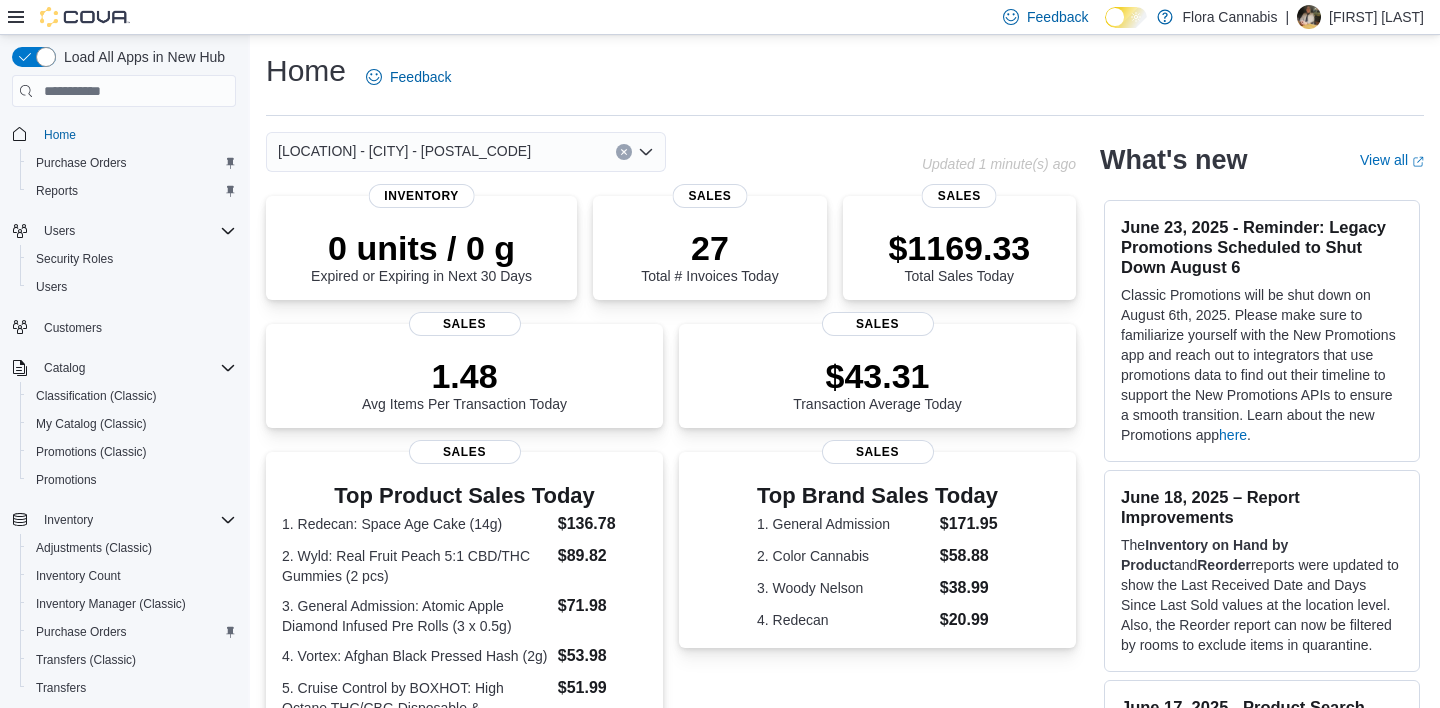 click on "[LOCATION] - [CITY] - [POSTAL_CODE]" at bounding box center (404, 151) 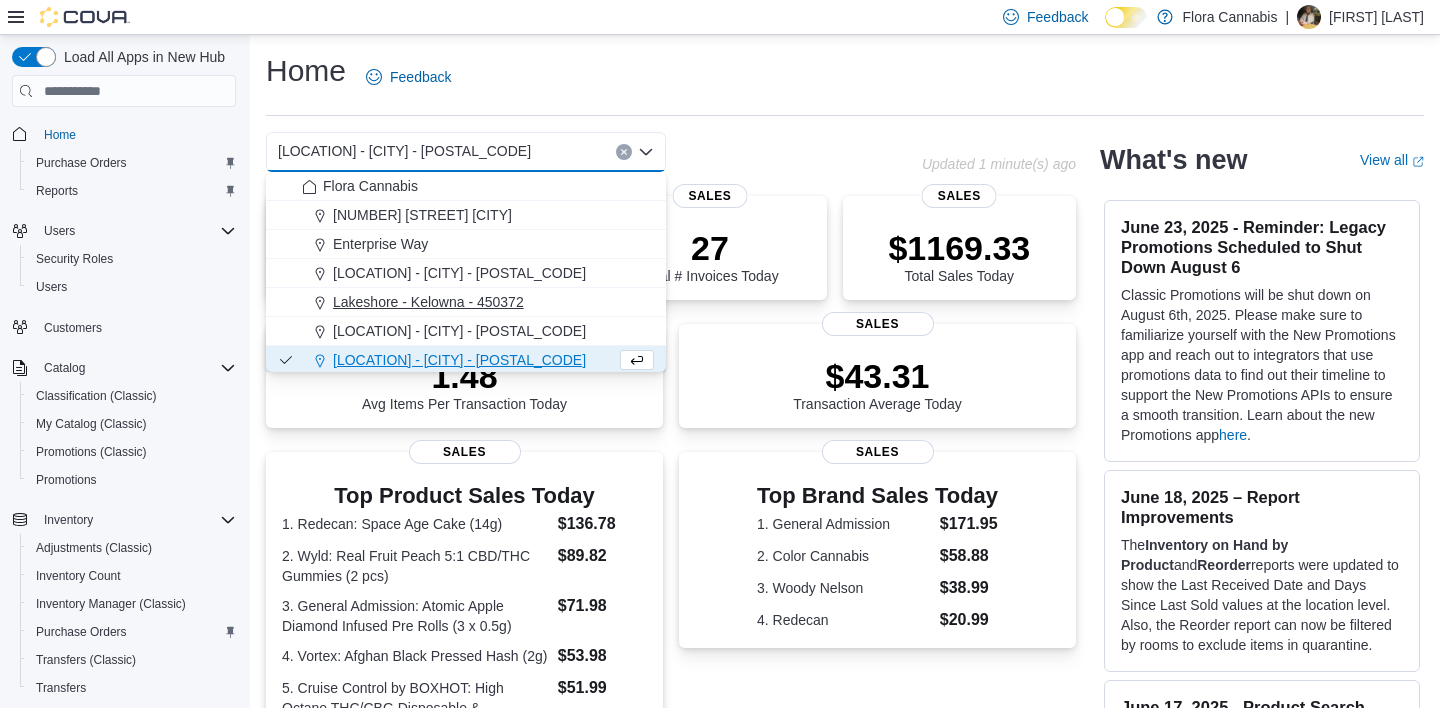 scroll, scrollTop: 61, scrollLeft: 0, axis: vertical 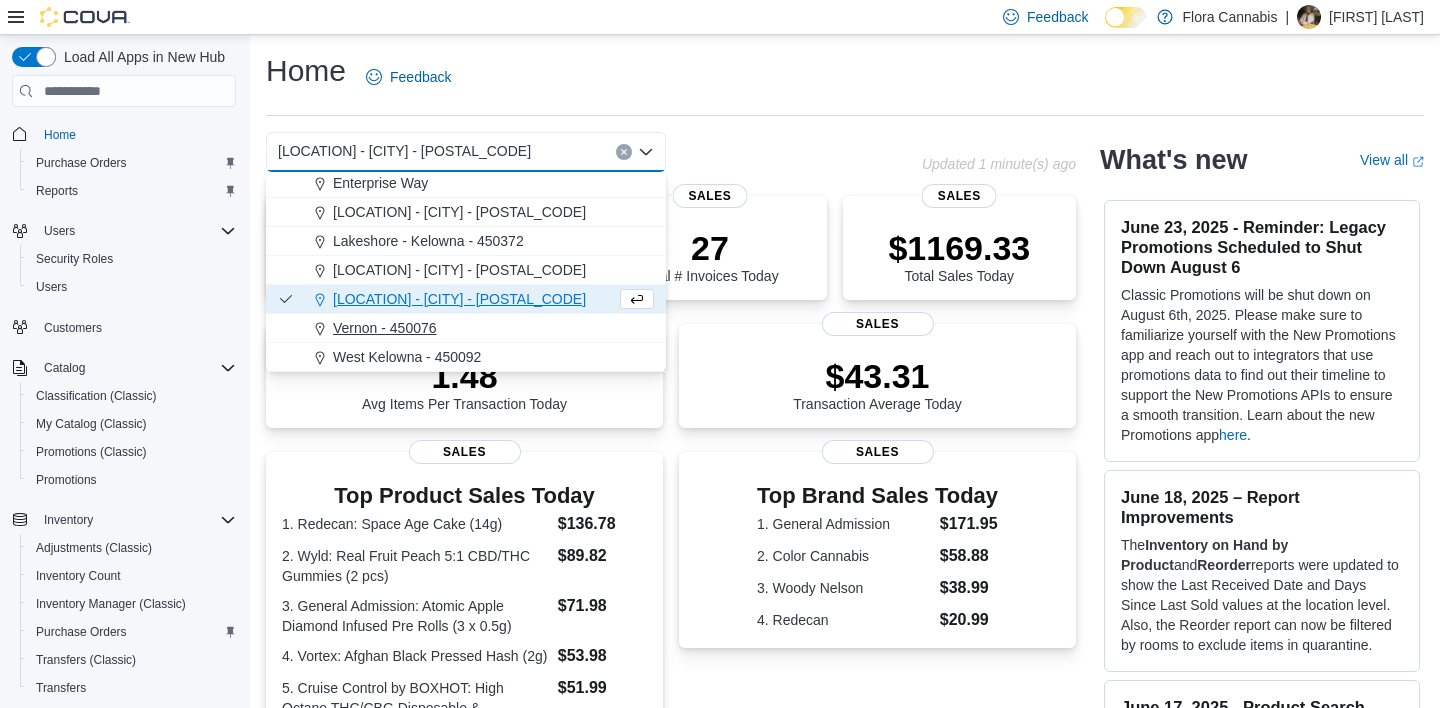 click on "Vernon - 450076" at bounding box center [385, 328] 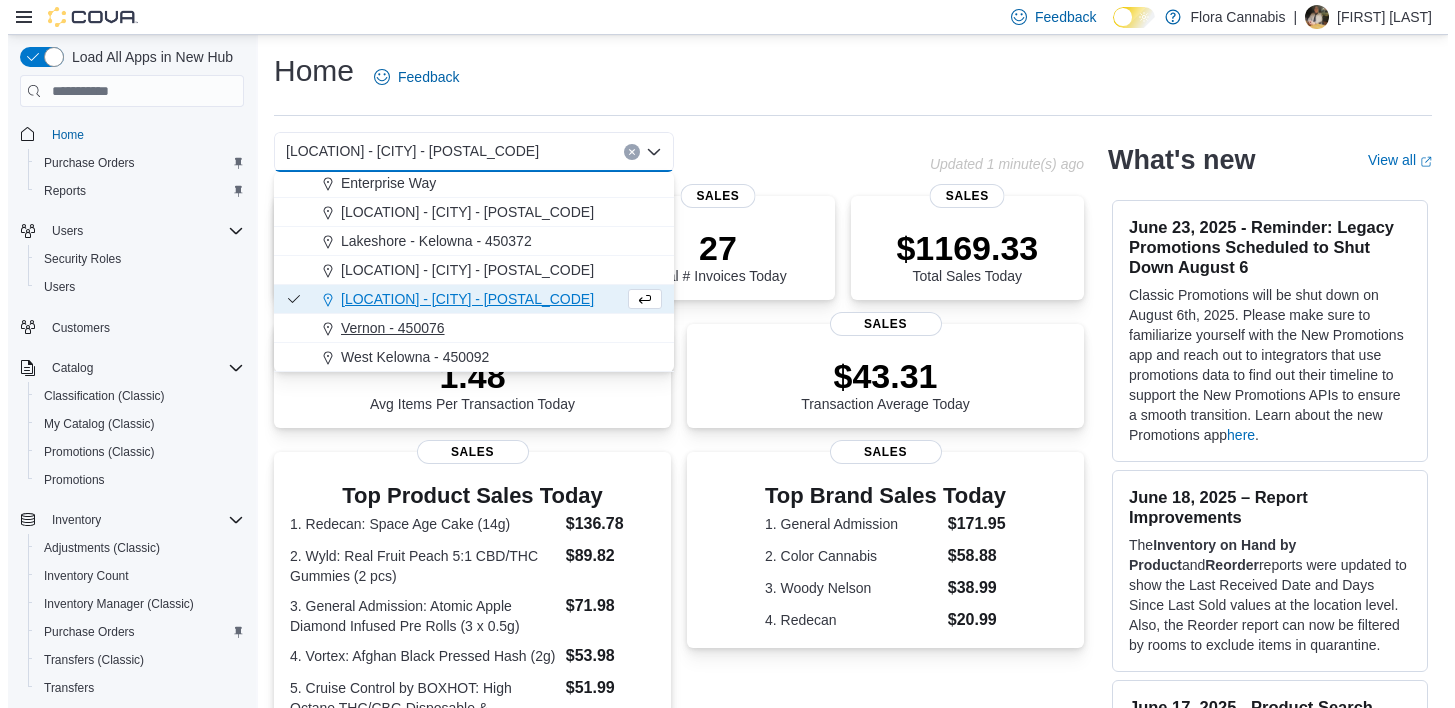 scroll, scrollTop: 0, scrollLeft: 0, axis: both 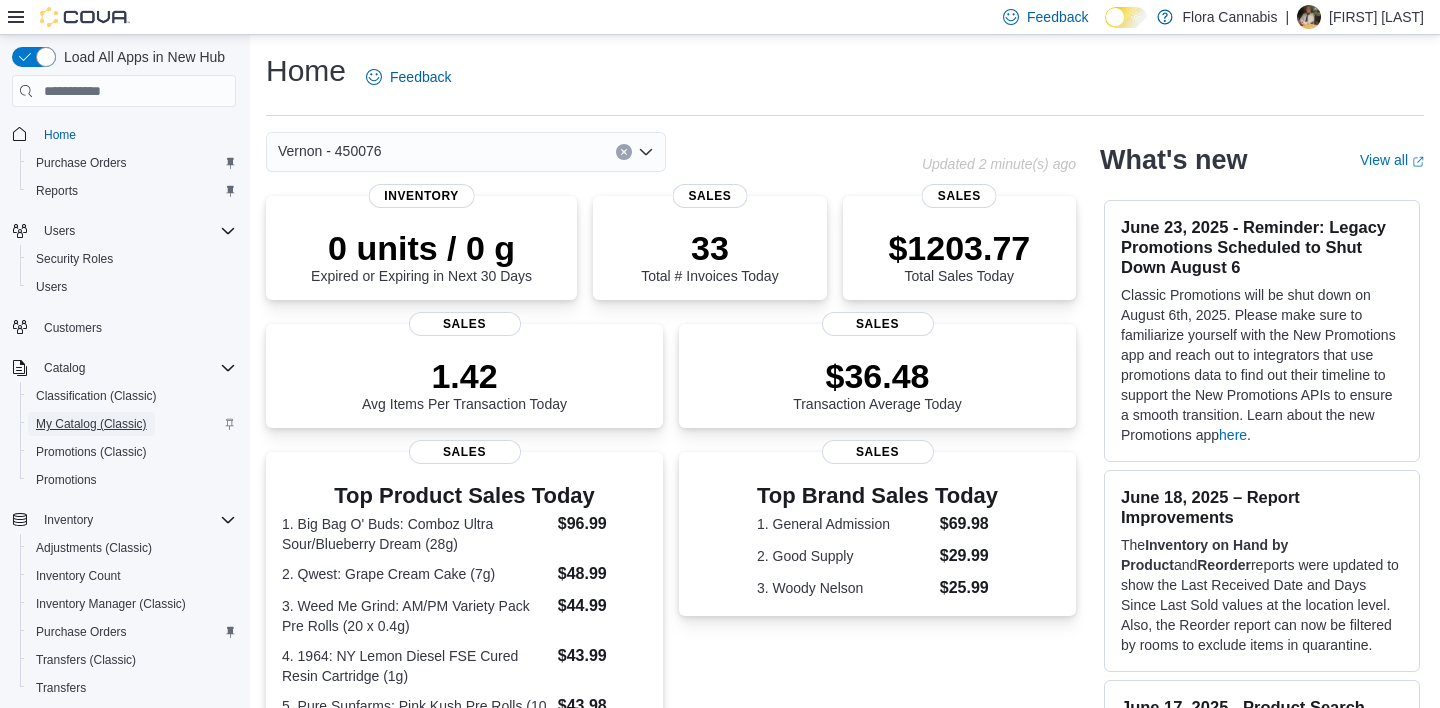 click on "My Catalog (Classic)" at bounding box center (91, 424) 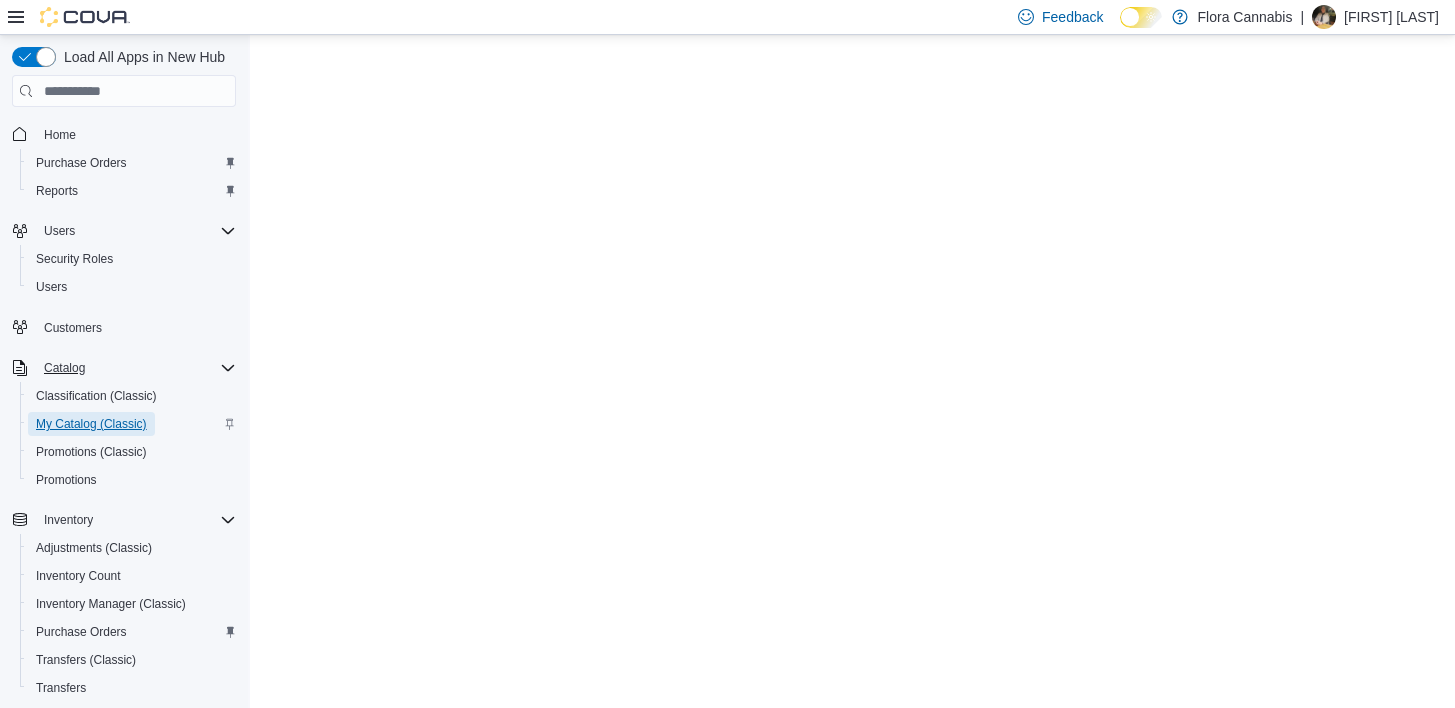 scroll, scrollTop: 0, scrollLeft: 0, axis: both 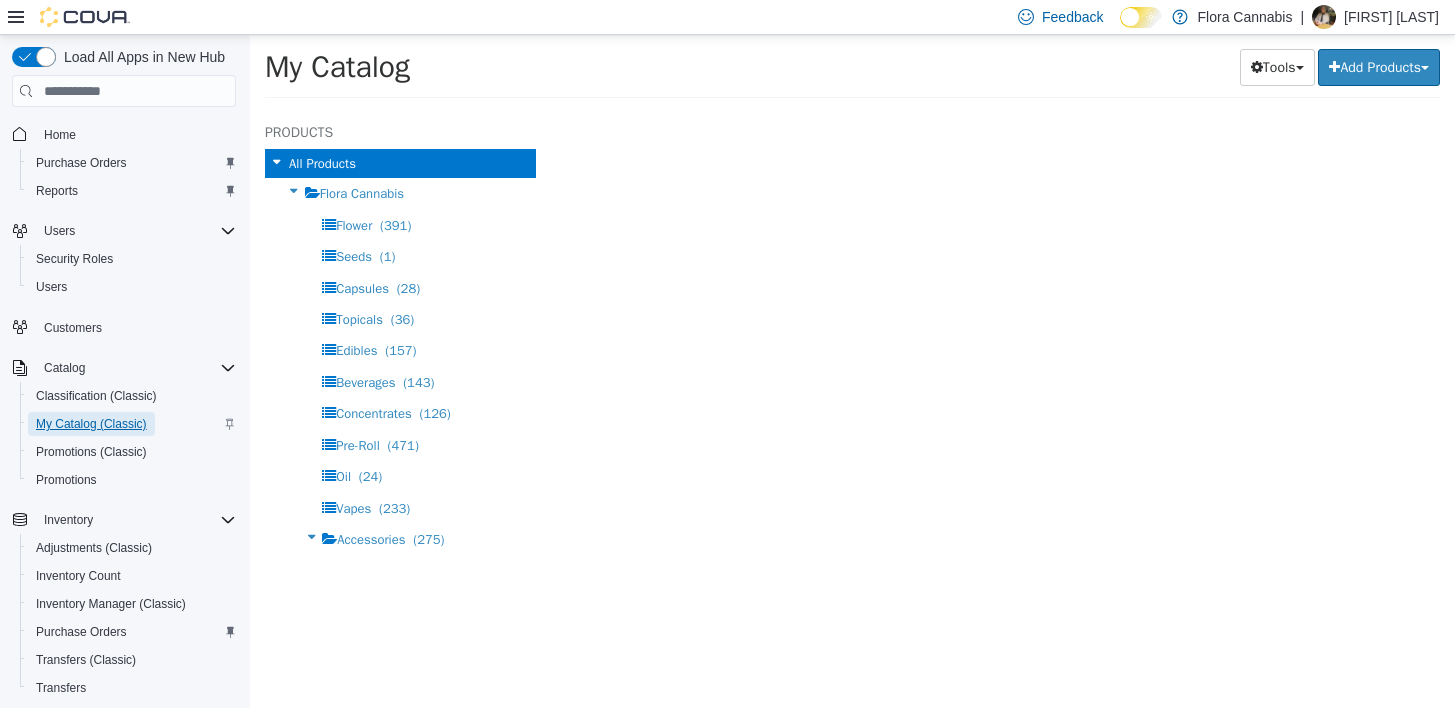 select on "**********" 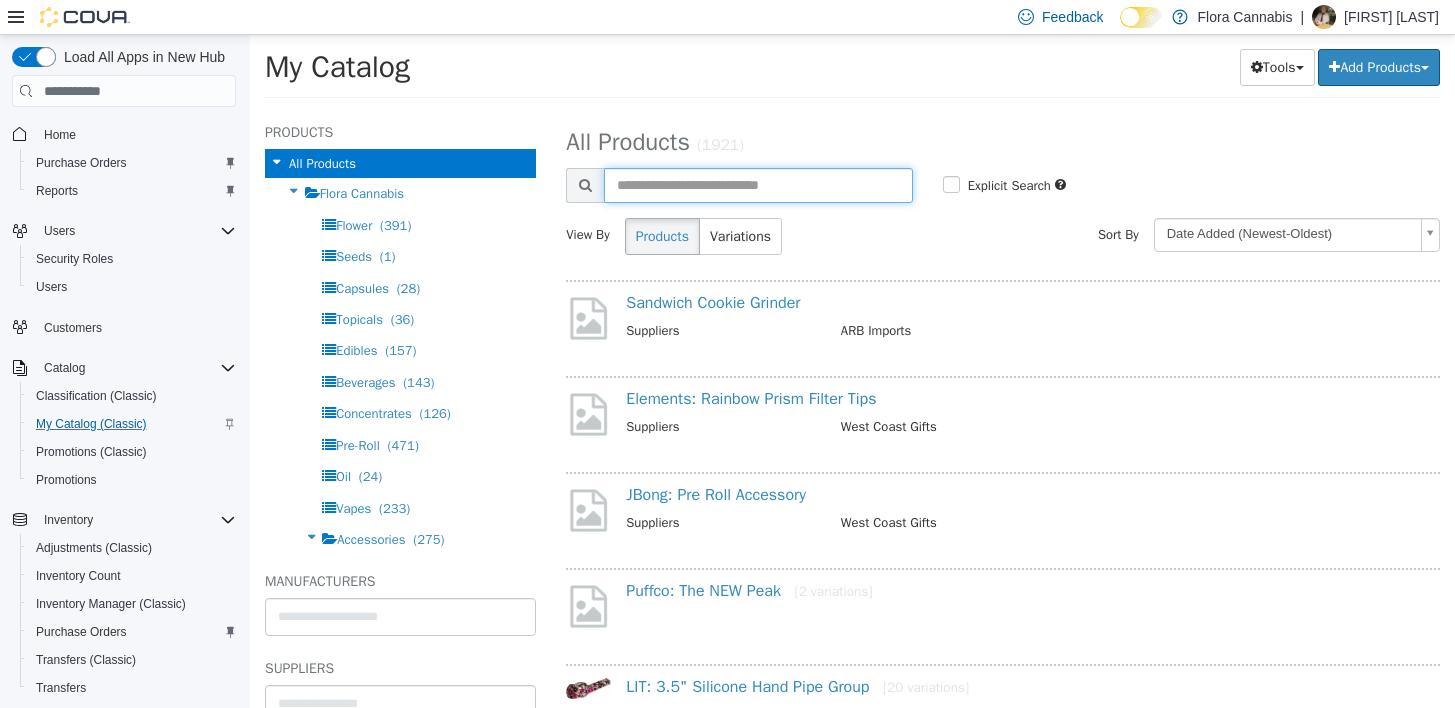 click at bounding box center [758, 185] 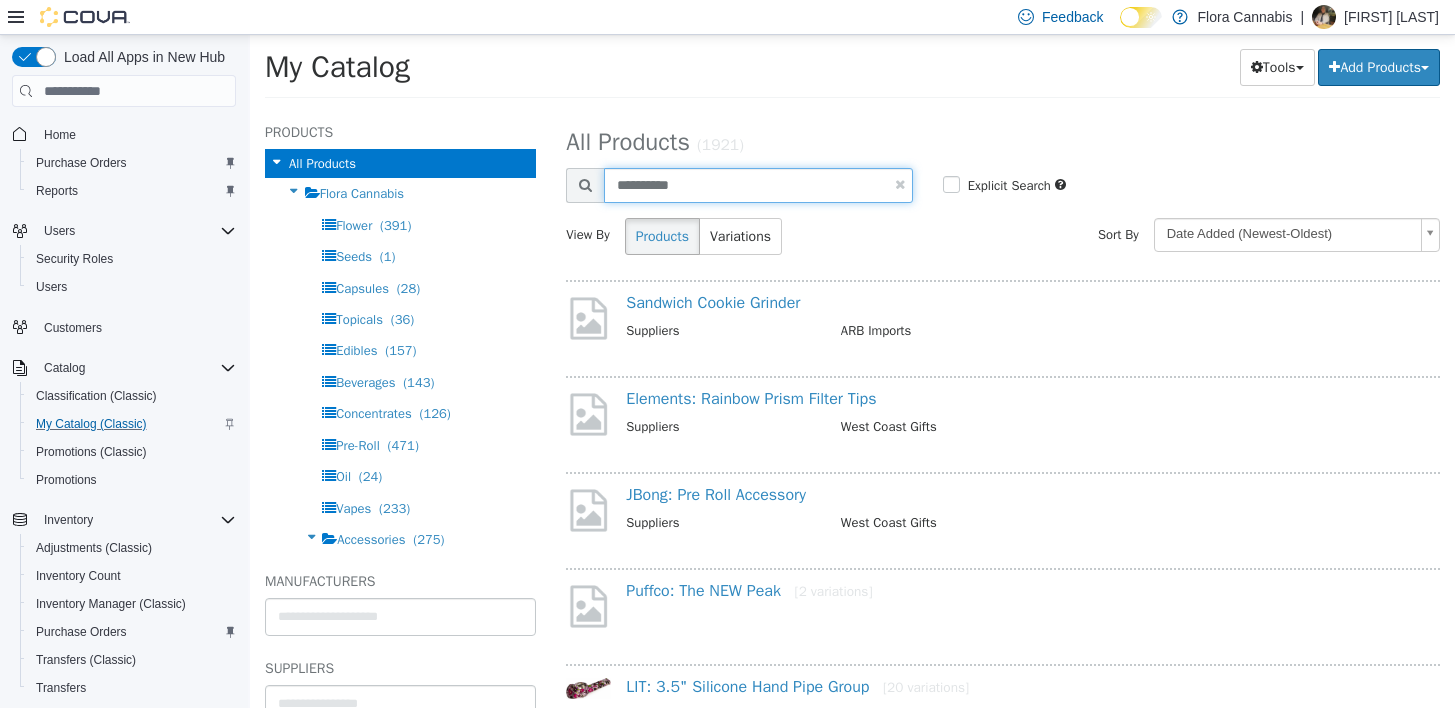type on "**********" 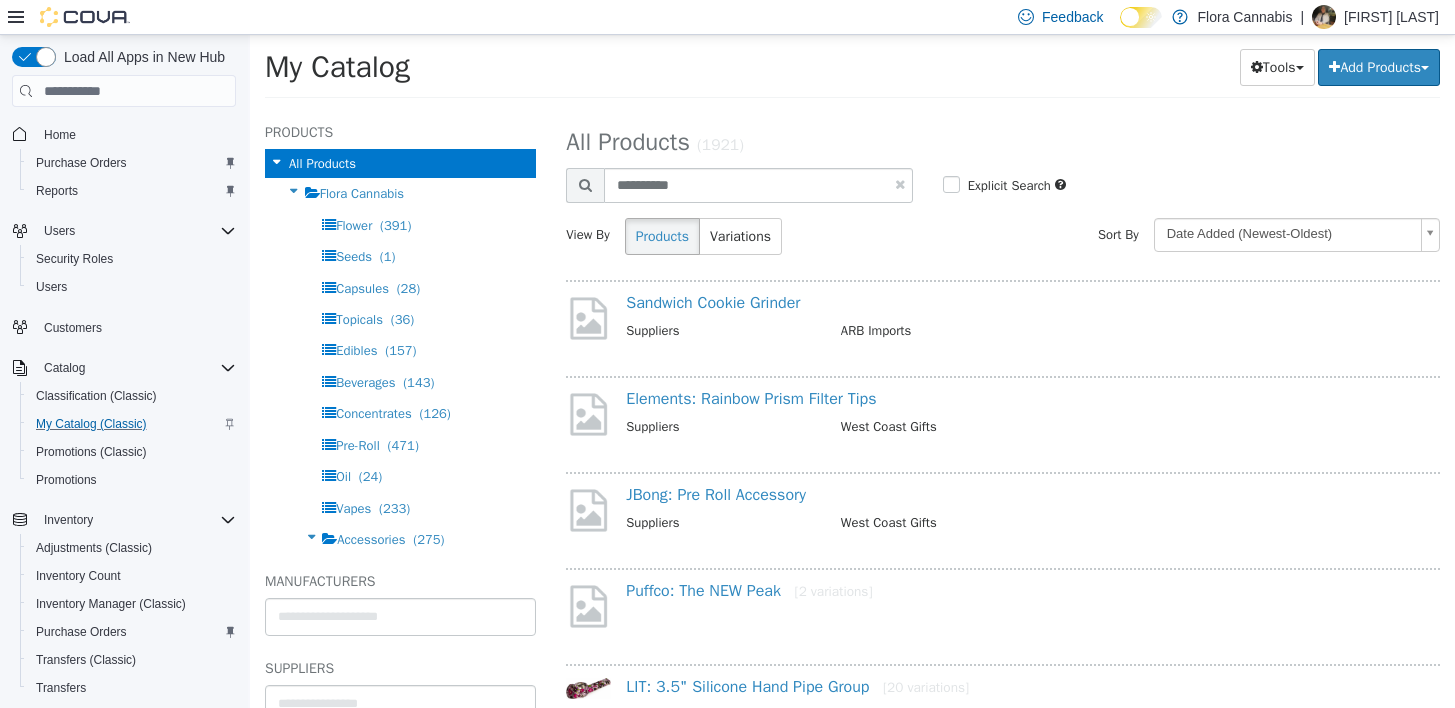 select on "**********" 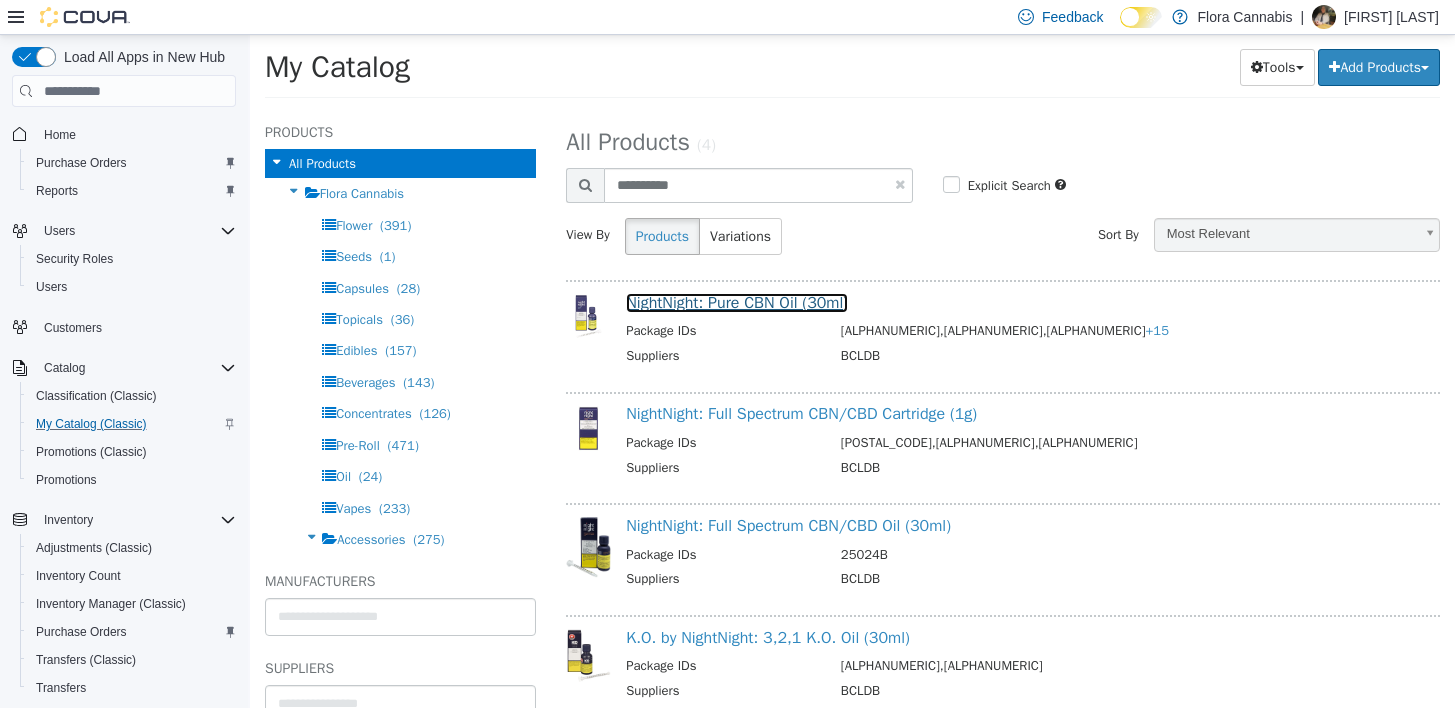 click on "NightNight: Pure CBN Oil (30ml)" at bounding box center (737, 303) 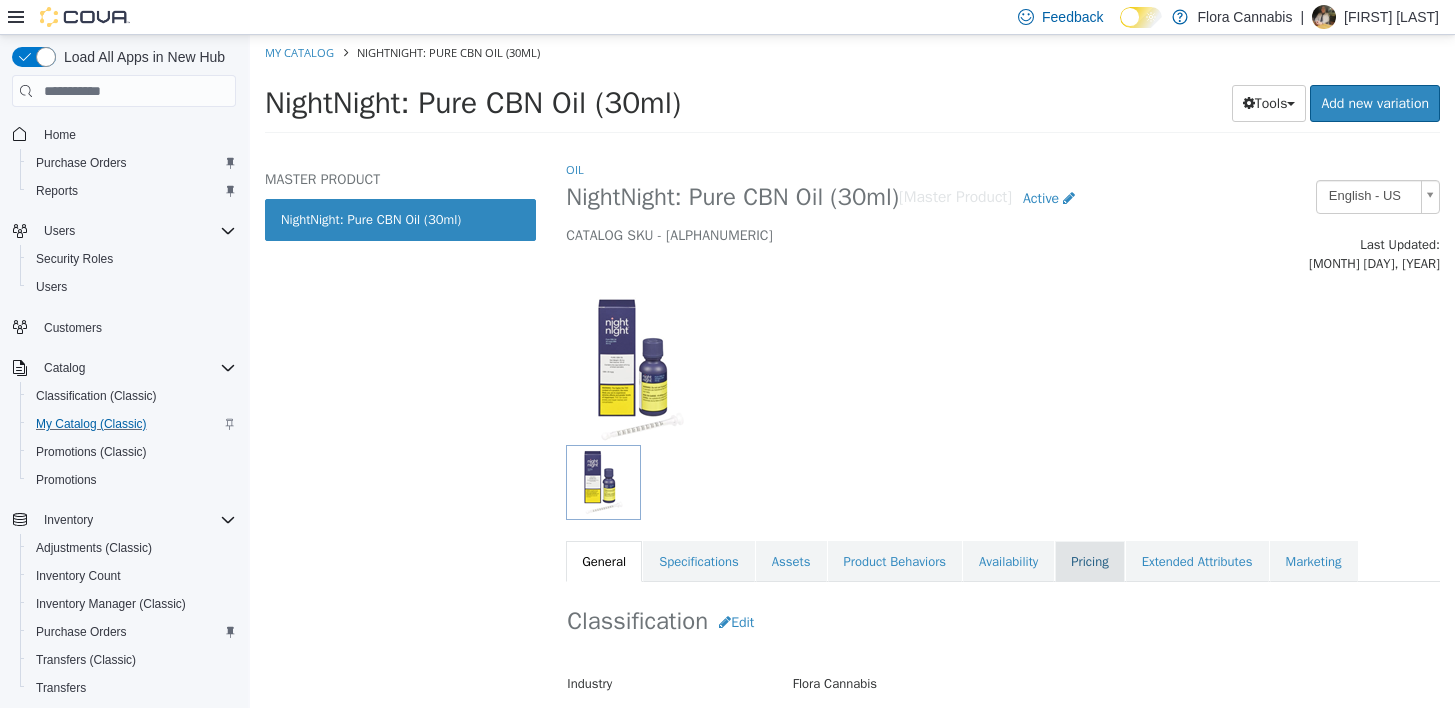 click on "Pricing" at bounding box center [1089, 562] 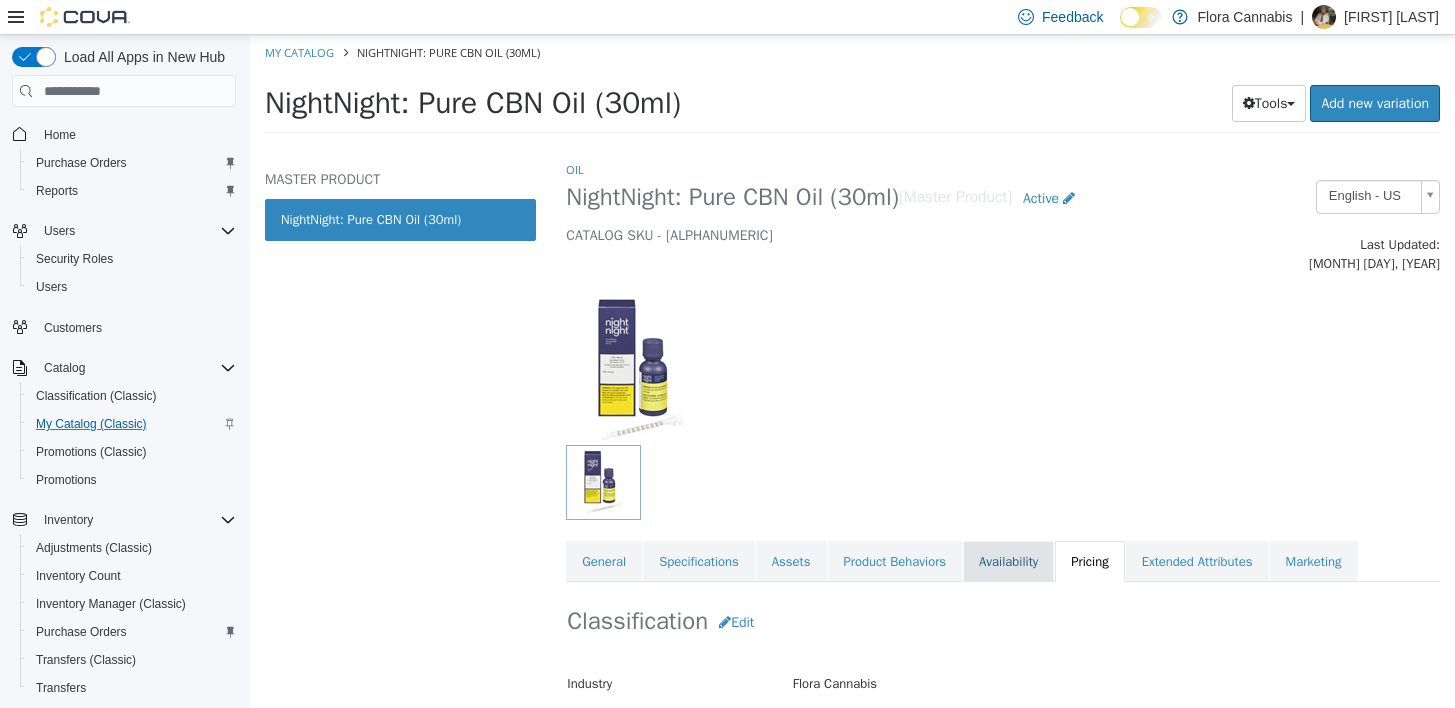 click on "Availability" at bounding box center [1008, 562] 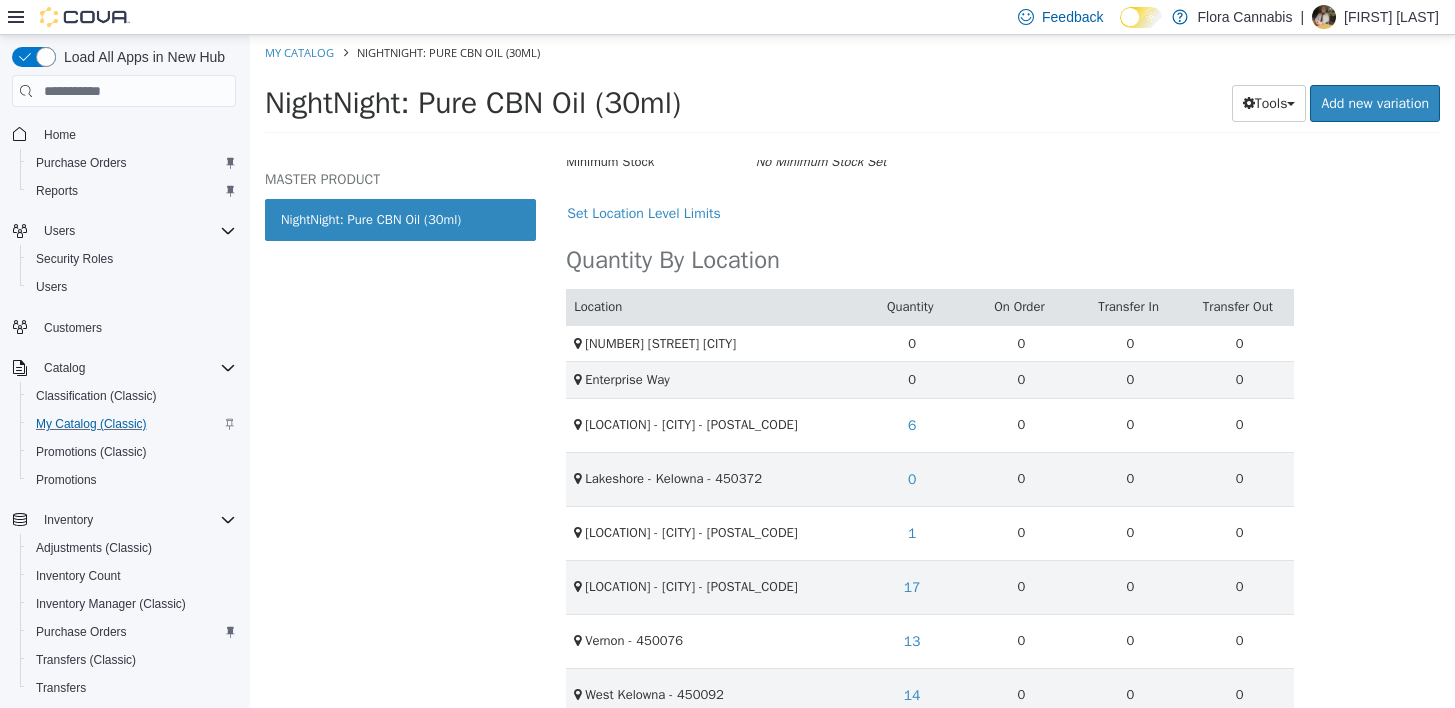 scroll, scrollTop: 518, scrollLeft: 0, axis: vertical 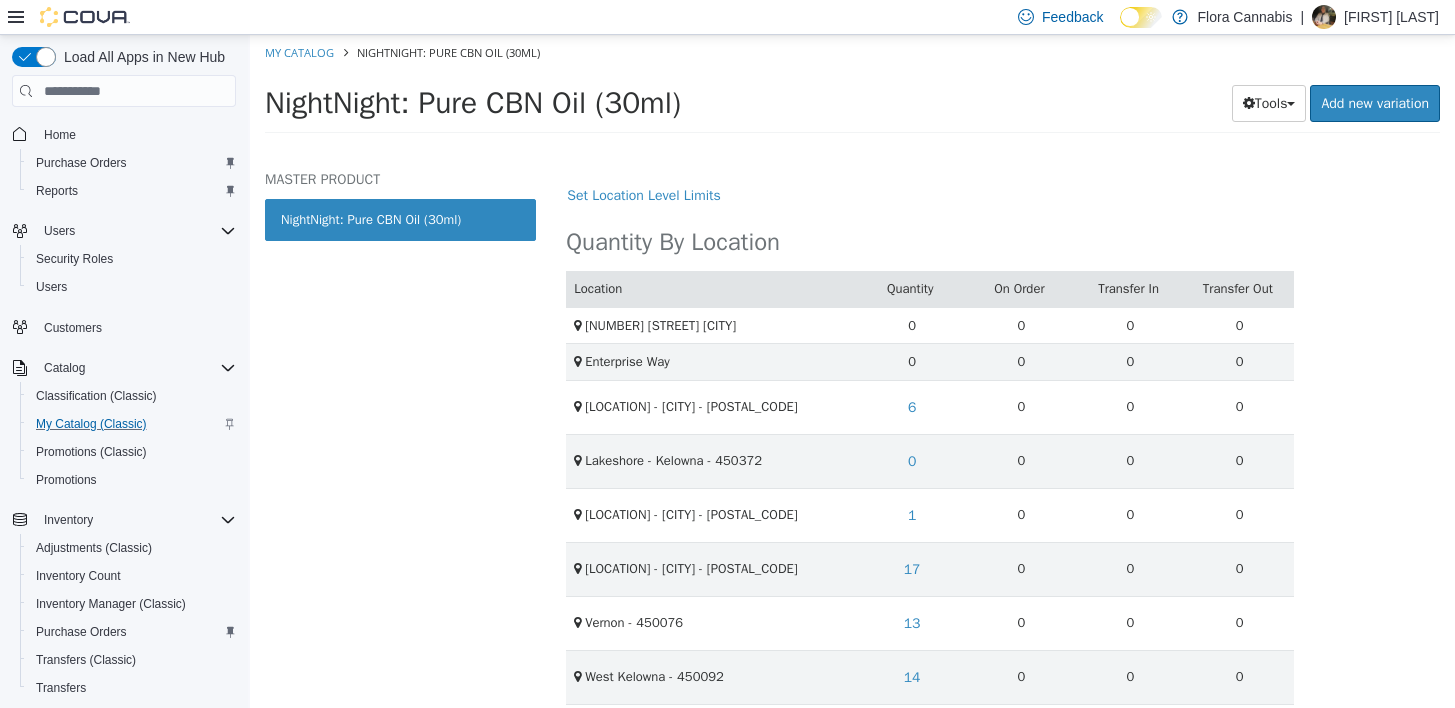 click on "Set Location Level Limits" at bounding box center (930, 195) 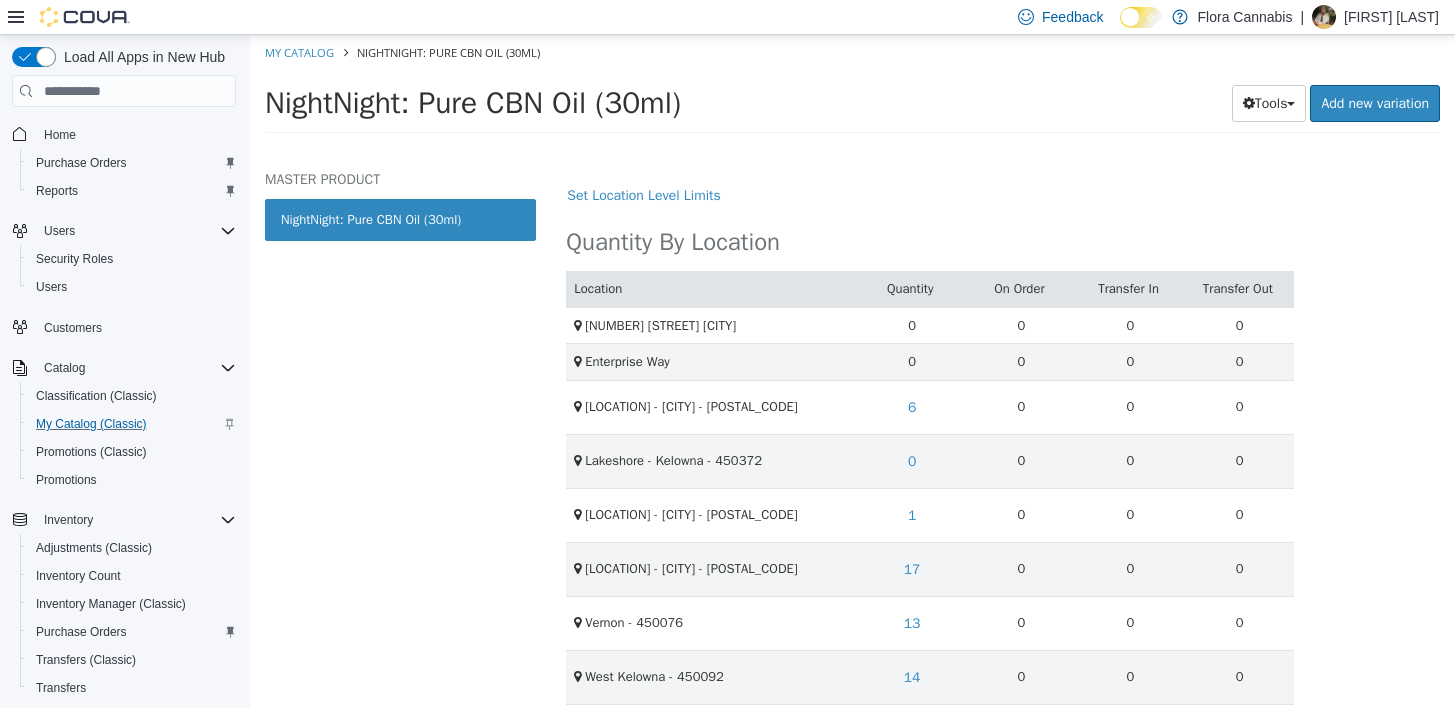 drag, startPoint x: 1164, startPoint y: 161, endPoint x: 1132, endPoint y: 155, distance: 32.55764 